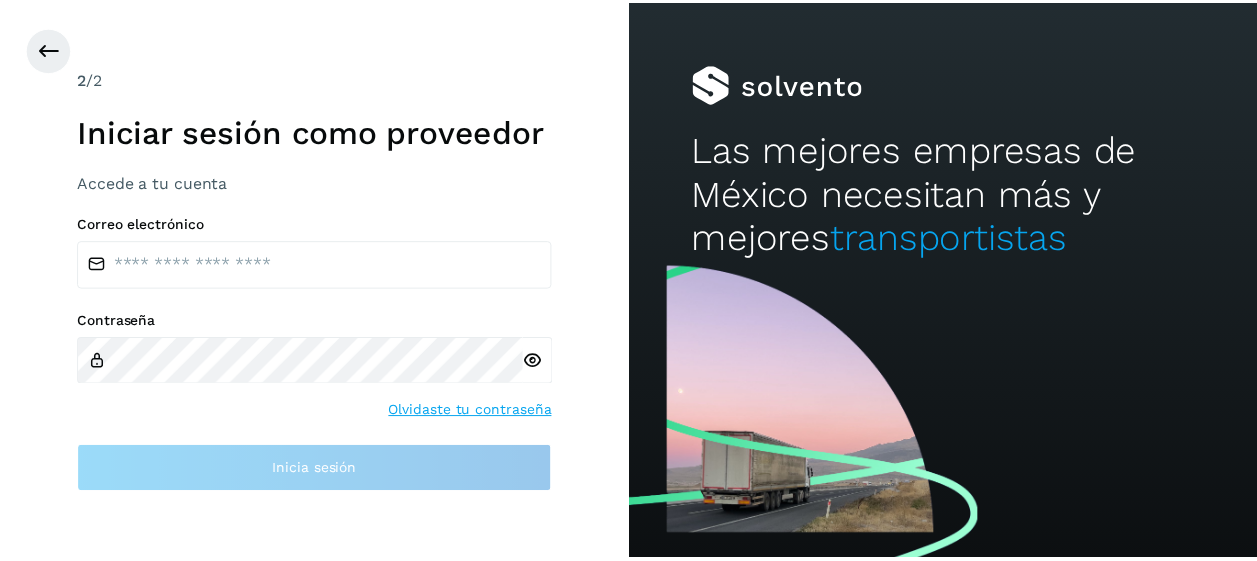 scroll, scrollTop: 0, scrollLeft: 0, axis: both 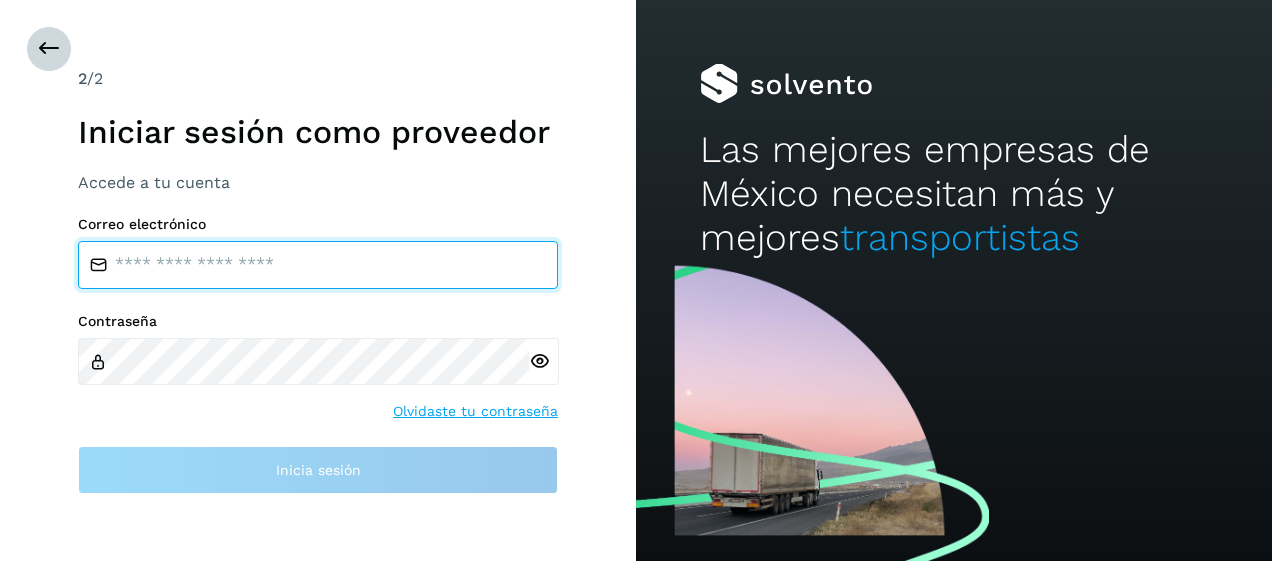 type on "**********" 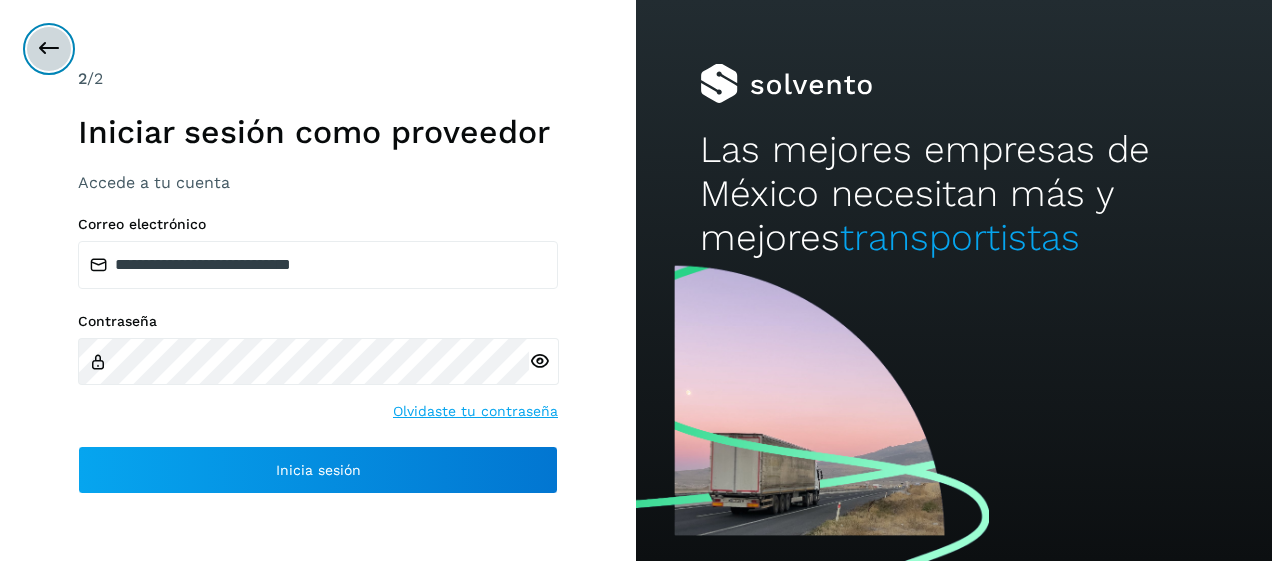 click at bounding box center [49, 49] 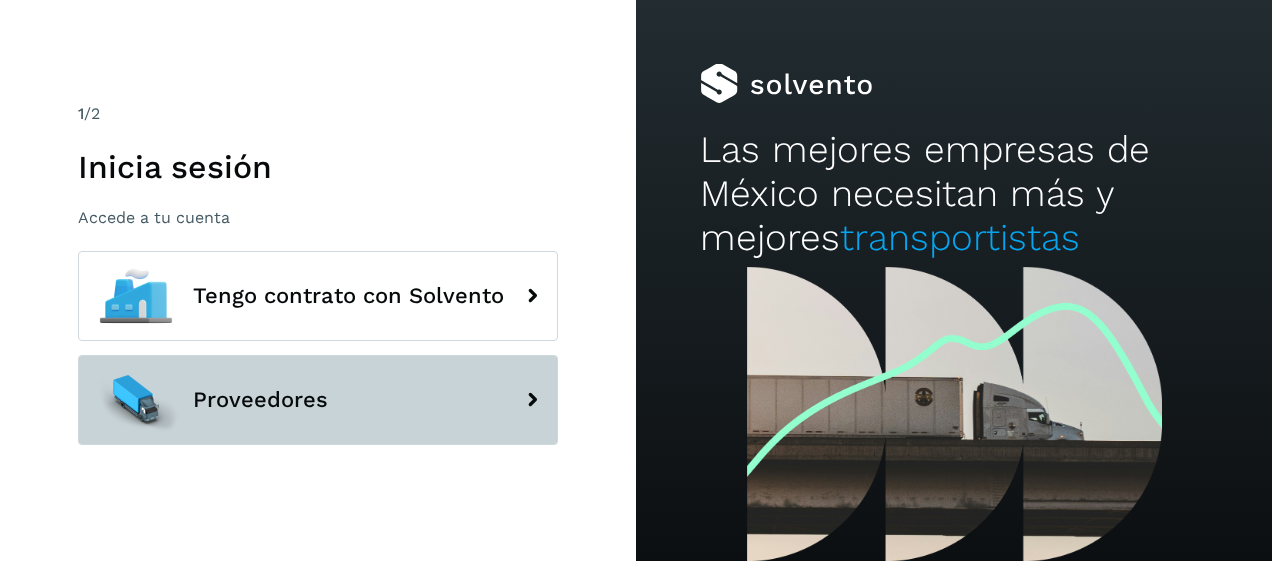 click on "Proveedores" 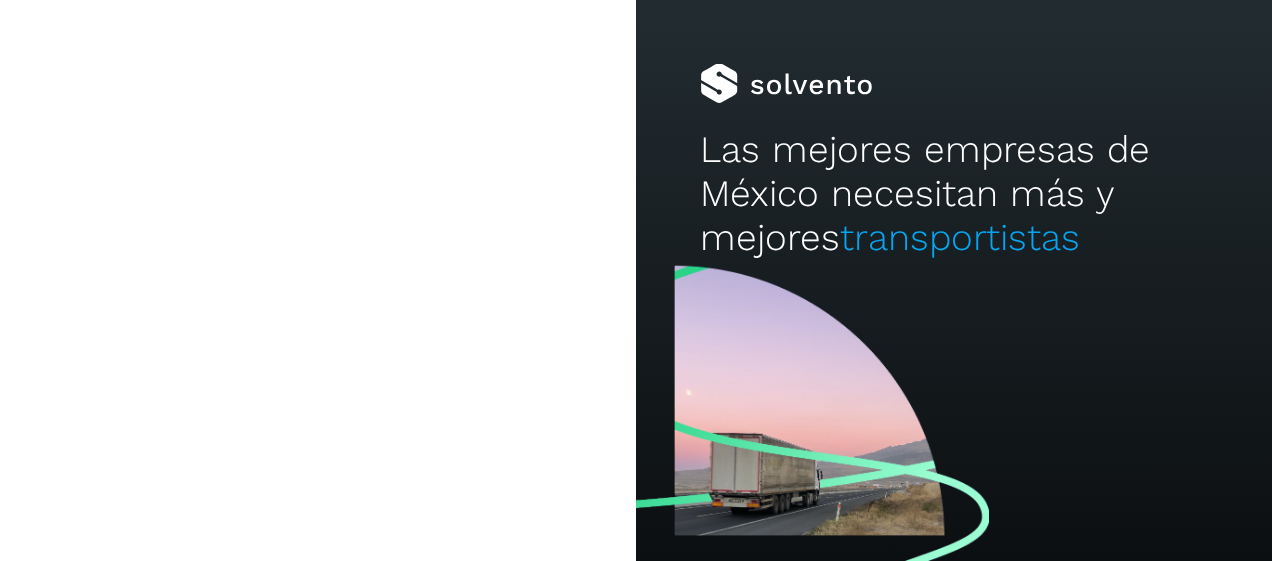 type on "**********" 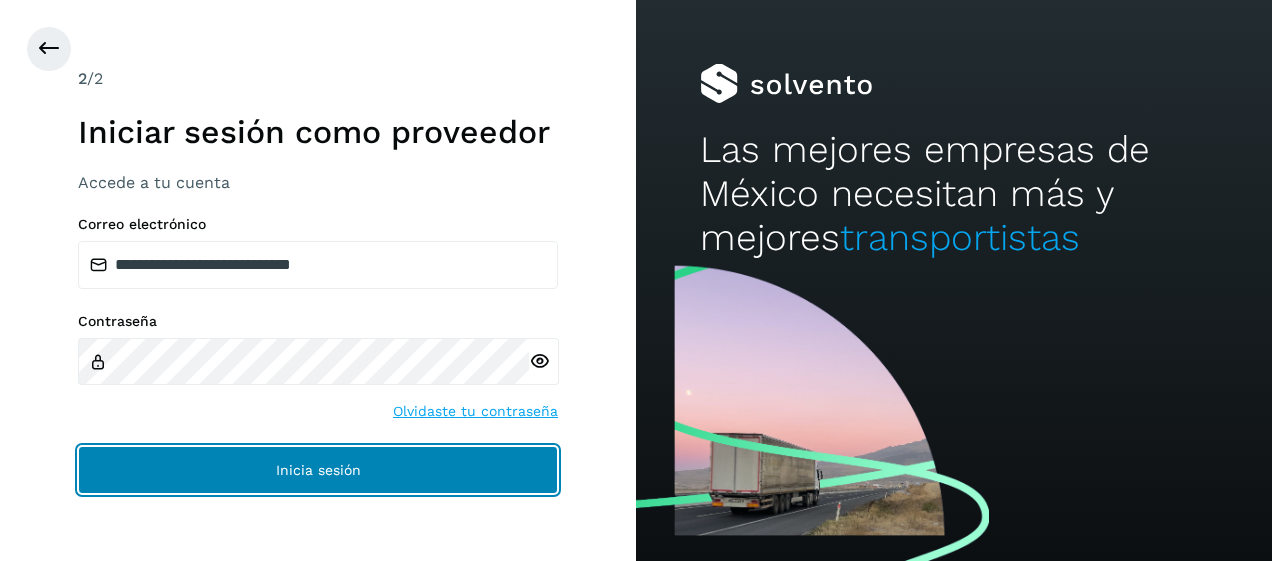 click on "Inicia sesión" 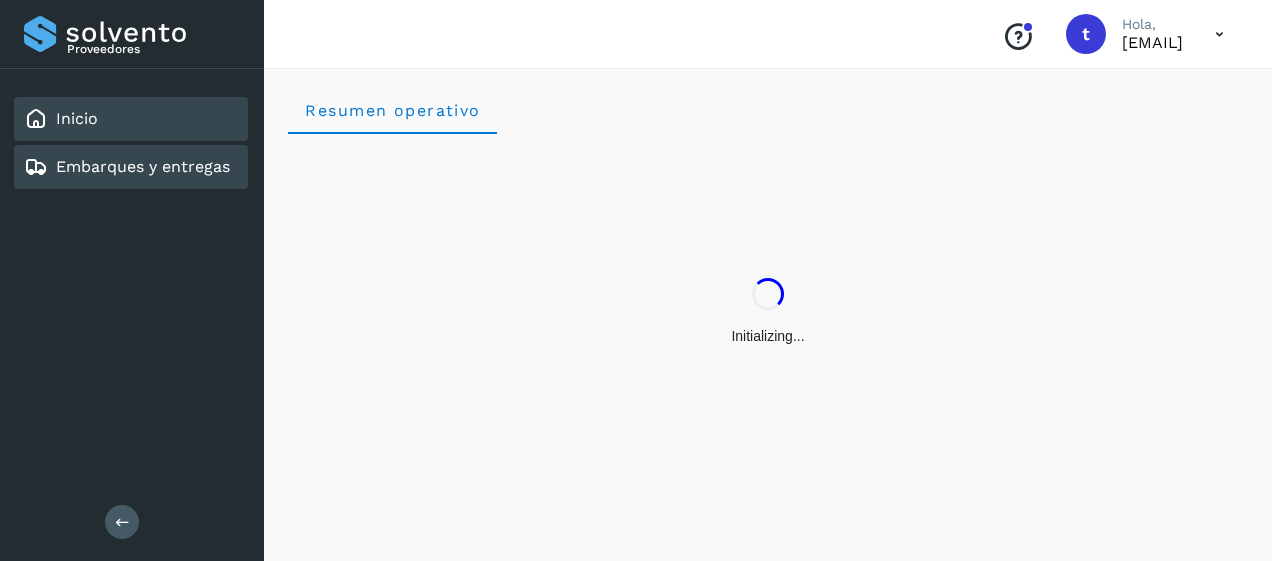 click on "Embarques y entregas" at bounding box center [143, 166] 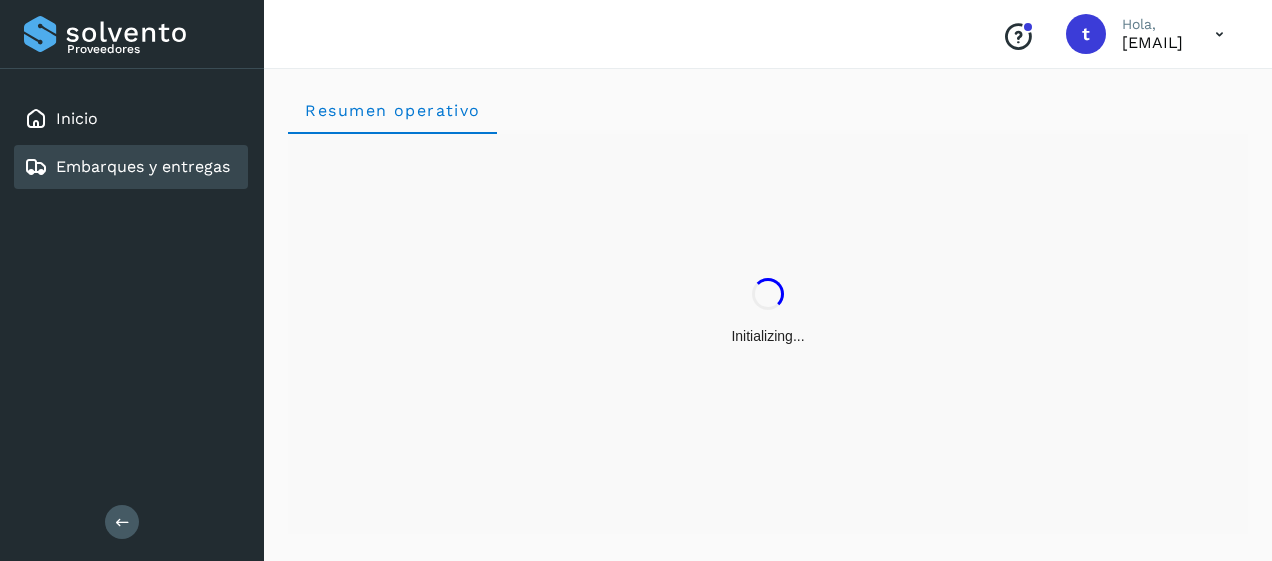 click on "Embarques y entregas" at bounding box center [143, 166] 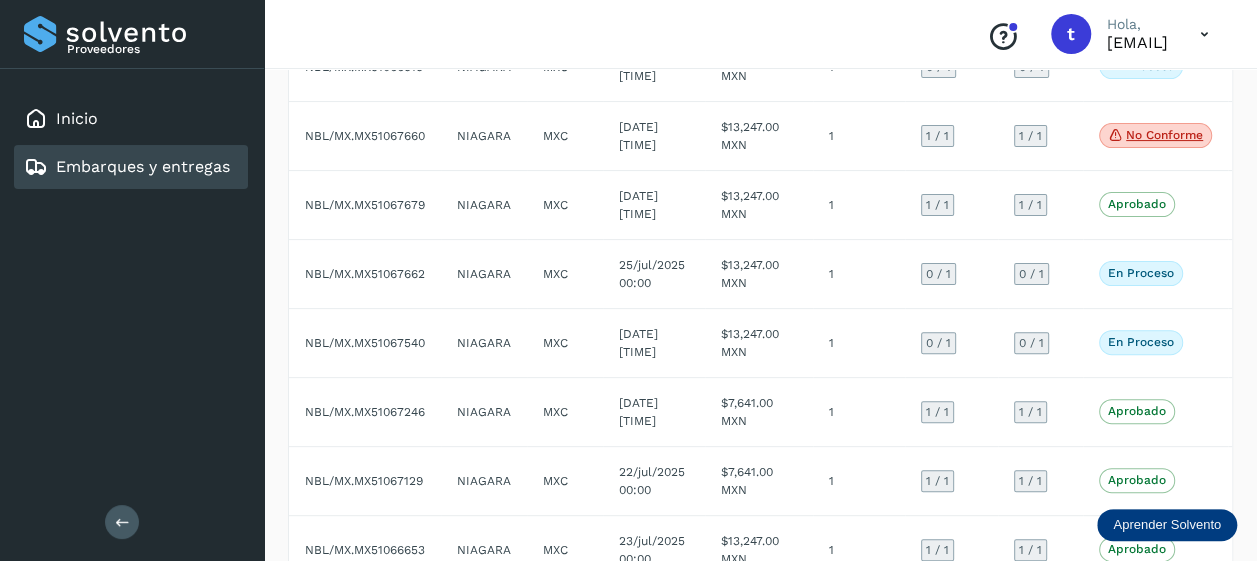 scroll, scrollTop: 225, scrollLeft: 0, axis: vertical 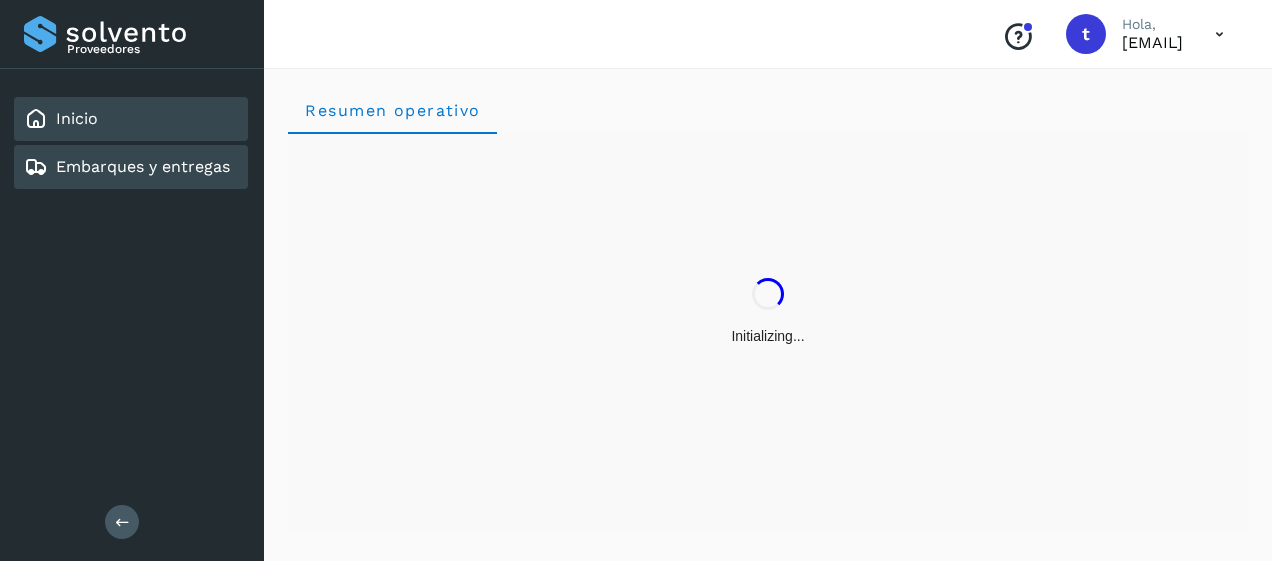 click on "Embarques y entregas" at bounding box center [143, 166] 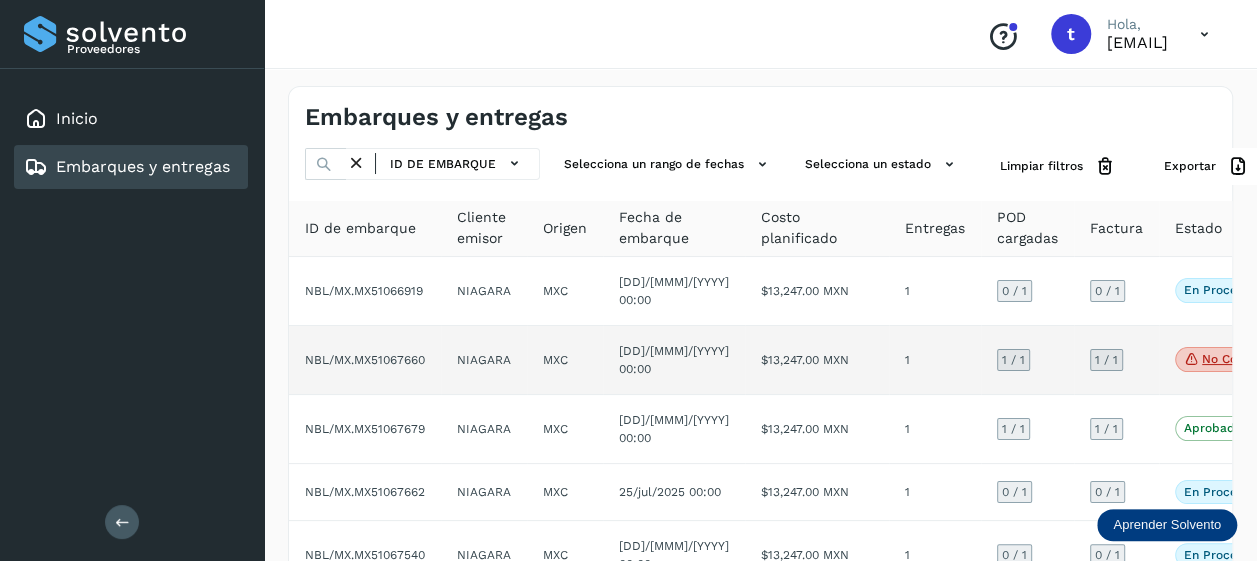 click on "No conforme" 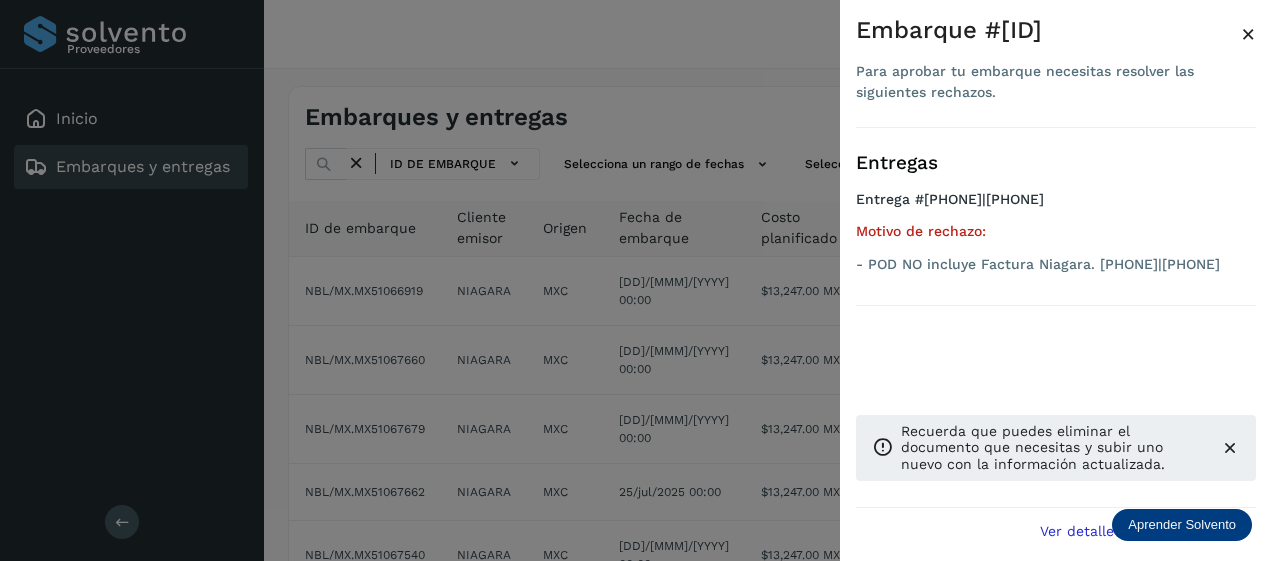 click on "×" at bounding box center [1248, 34] 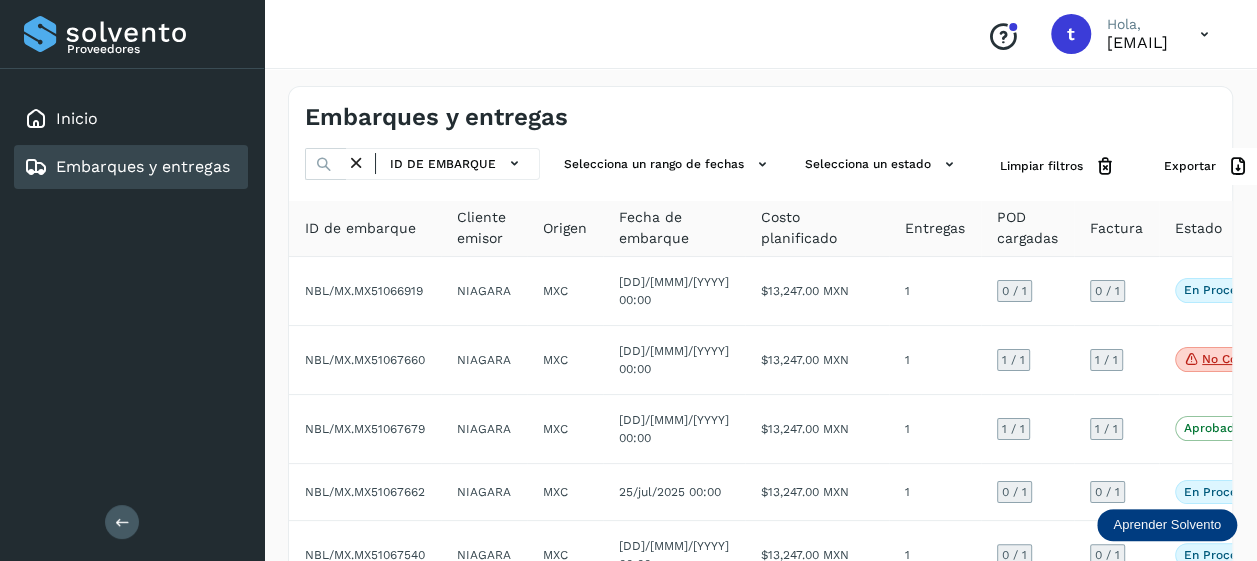 scroll, scrollTop: 0, scrollLeft: 112, axis: horizontal 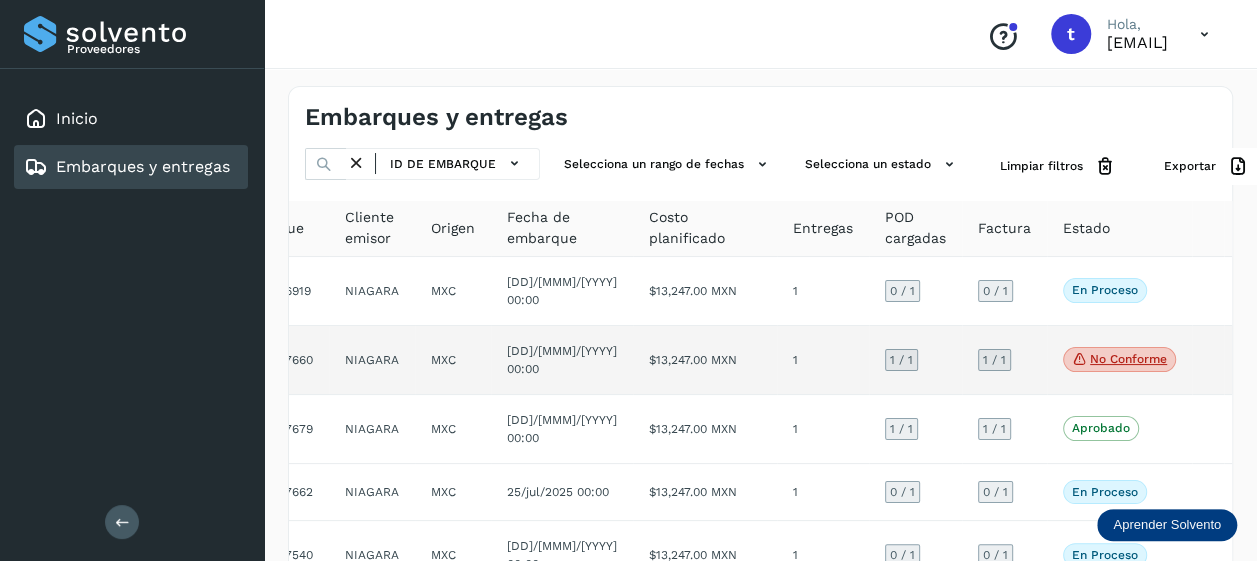 click 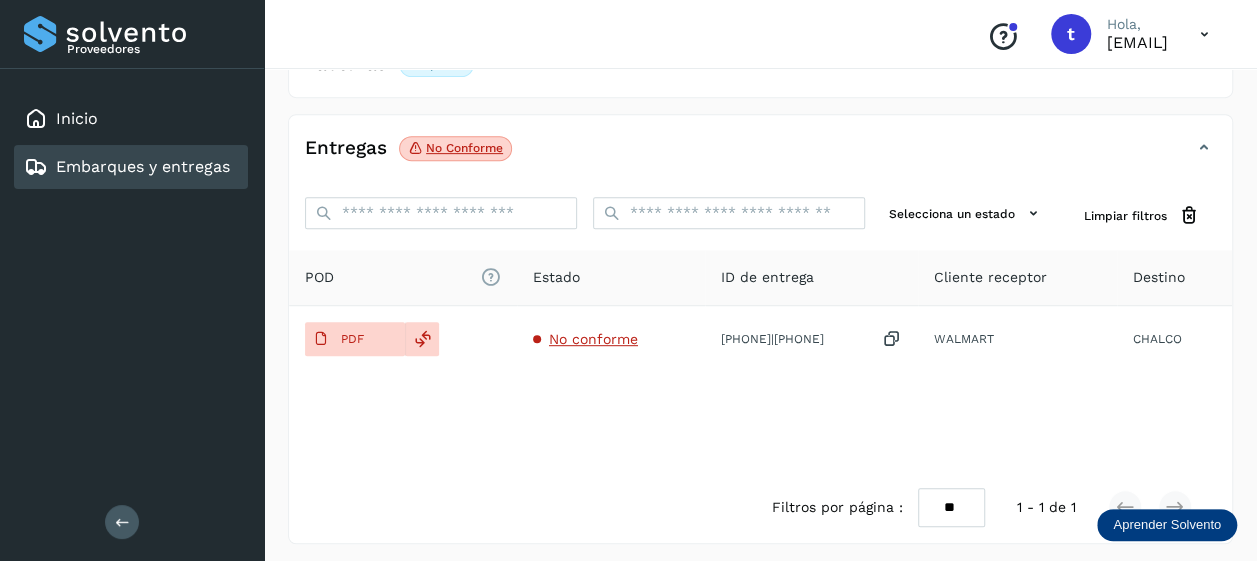 scroll, scrollTop: 382, scrollLeft: 0, axis: vertical 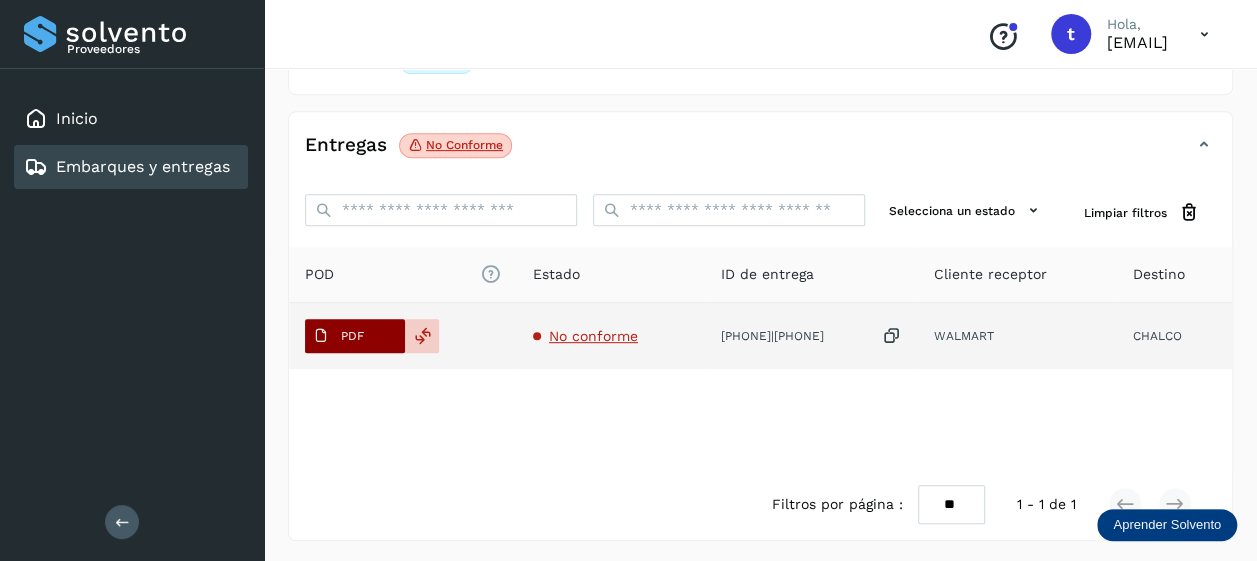 click on "PDF" at bounding box center [352, 336] 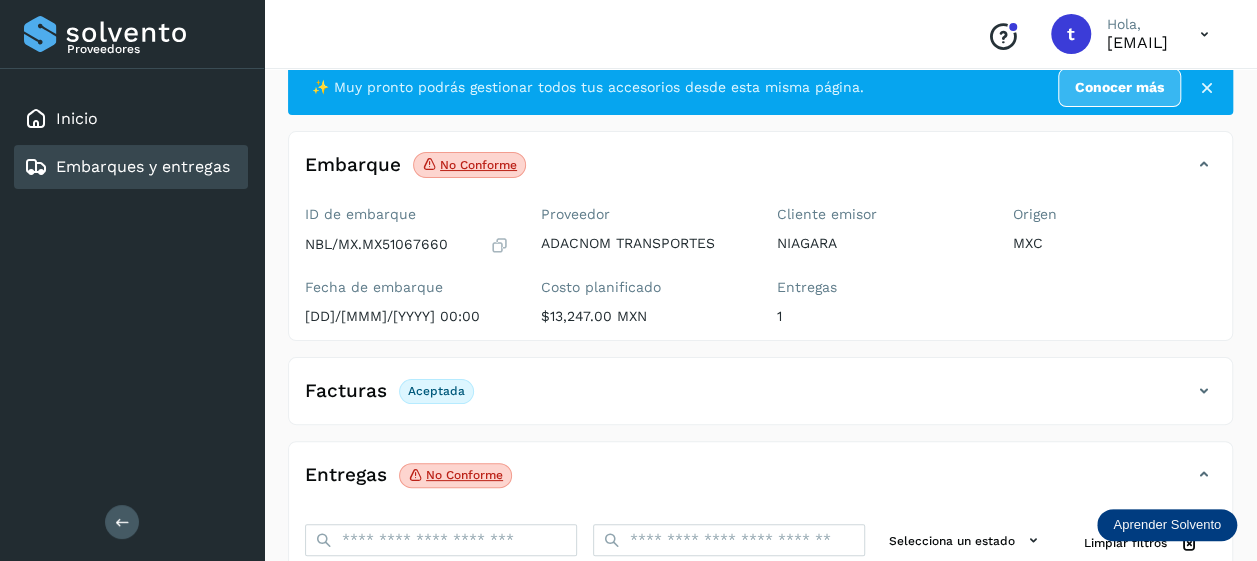 scroll, scrollTop: 0, scrollLeft: 0, axis: both 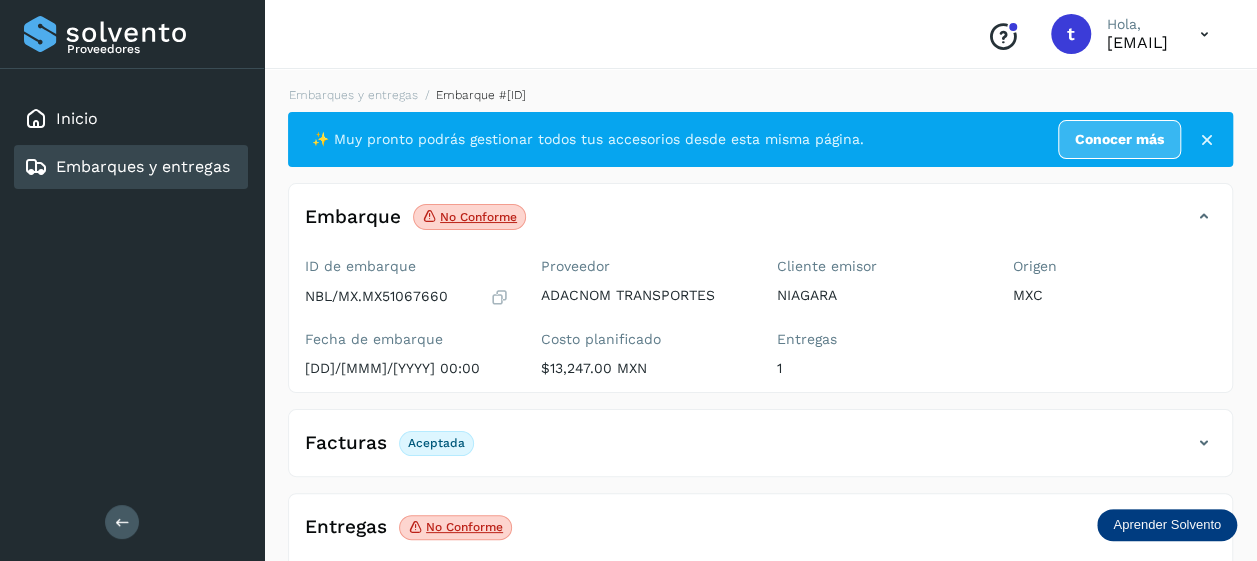 click on "Embarques y entregas" at bounding box center (143, 166) 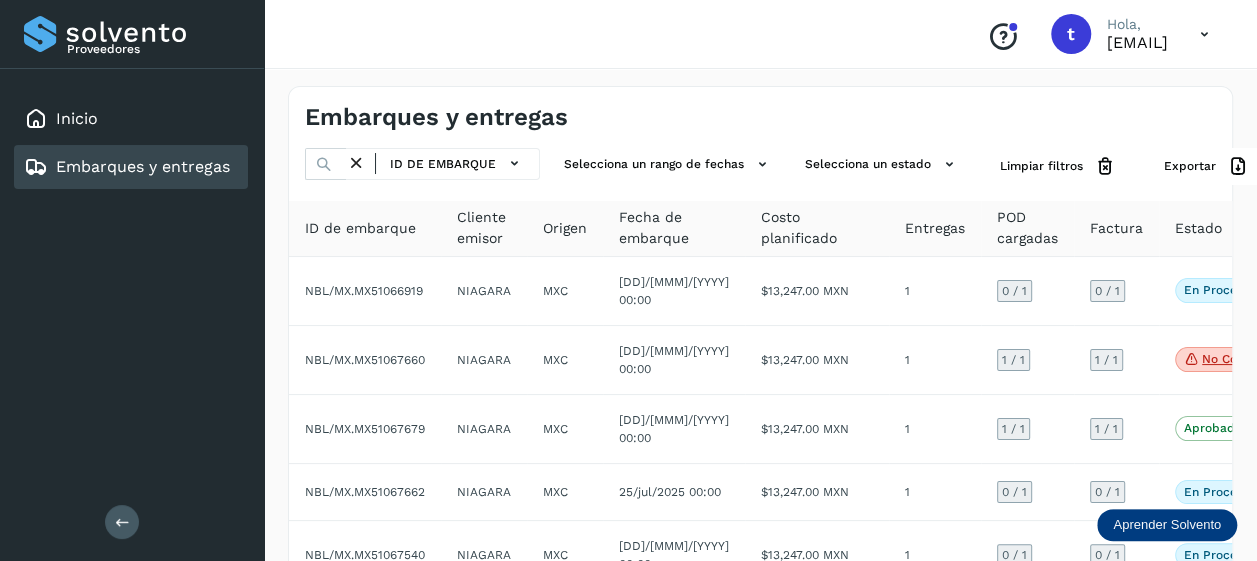 click on "Embarques y entregas" at bounding box center [143, 166] 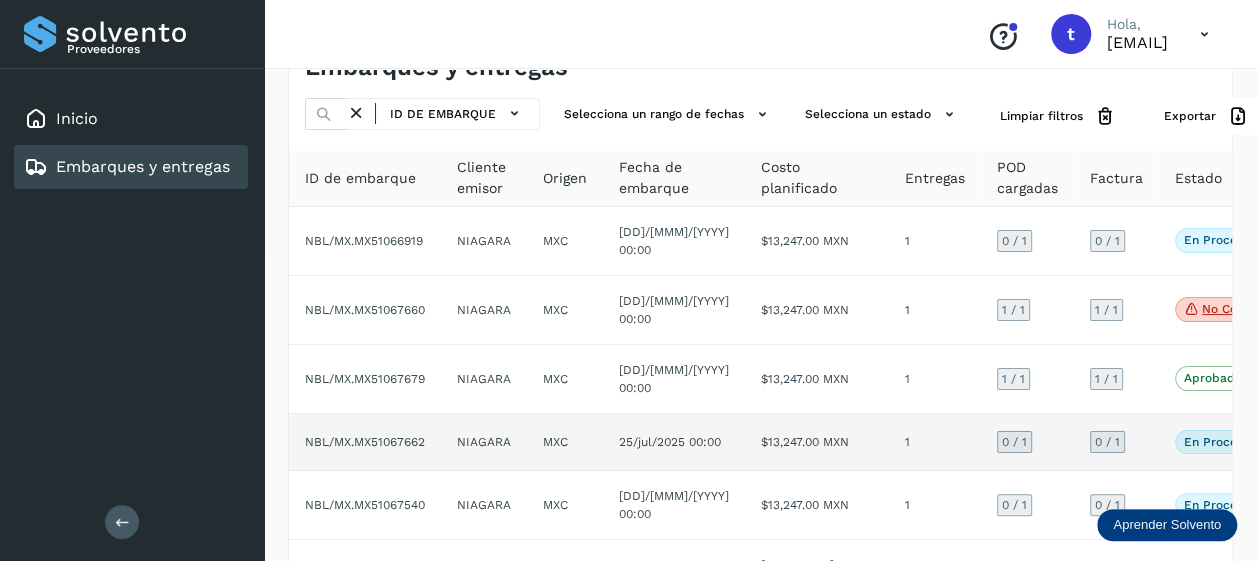 scroll, scrollTop: 0, scrollLeft: 0, axis: both 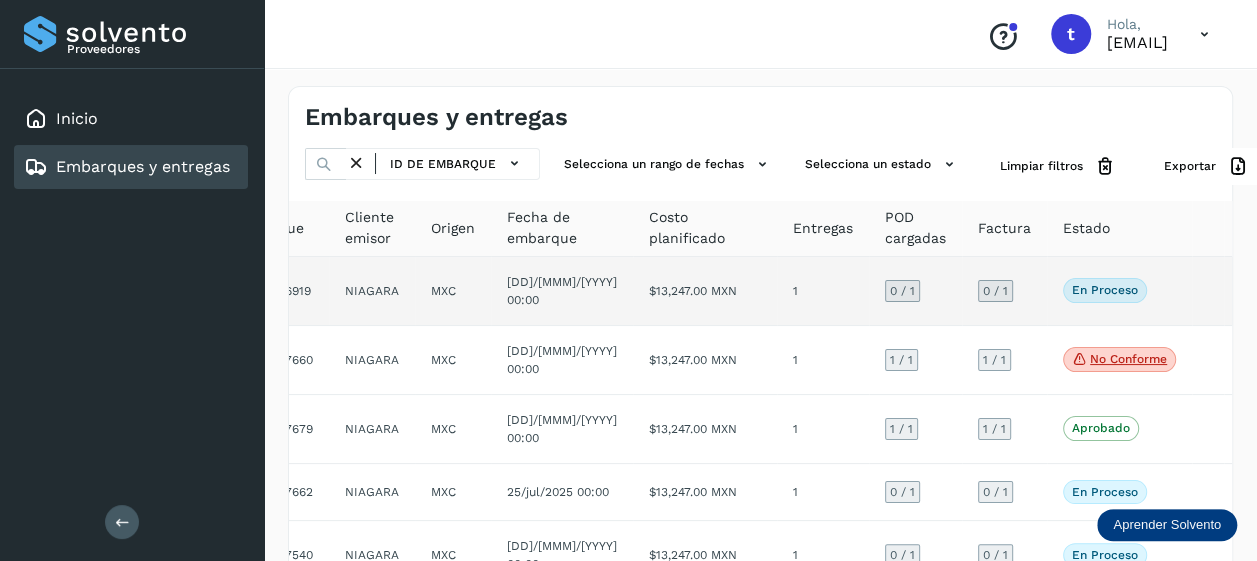 click 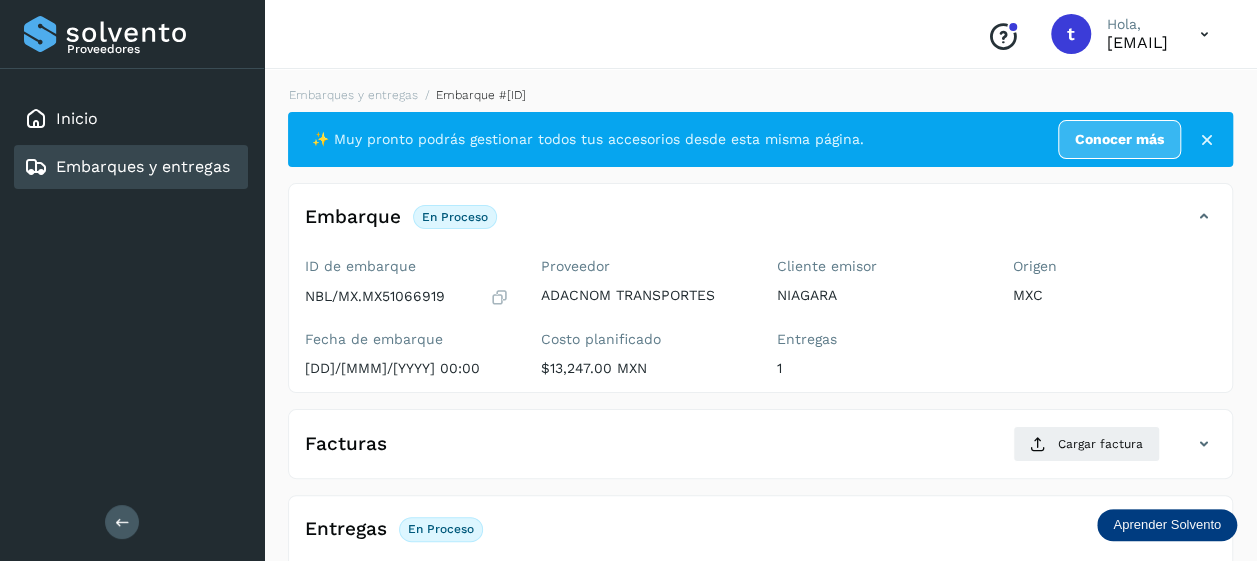scroll, scrollTop: 384, scrollLeft: 0, axis: vertical 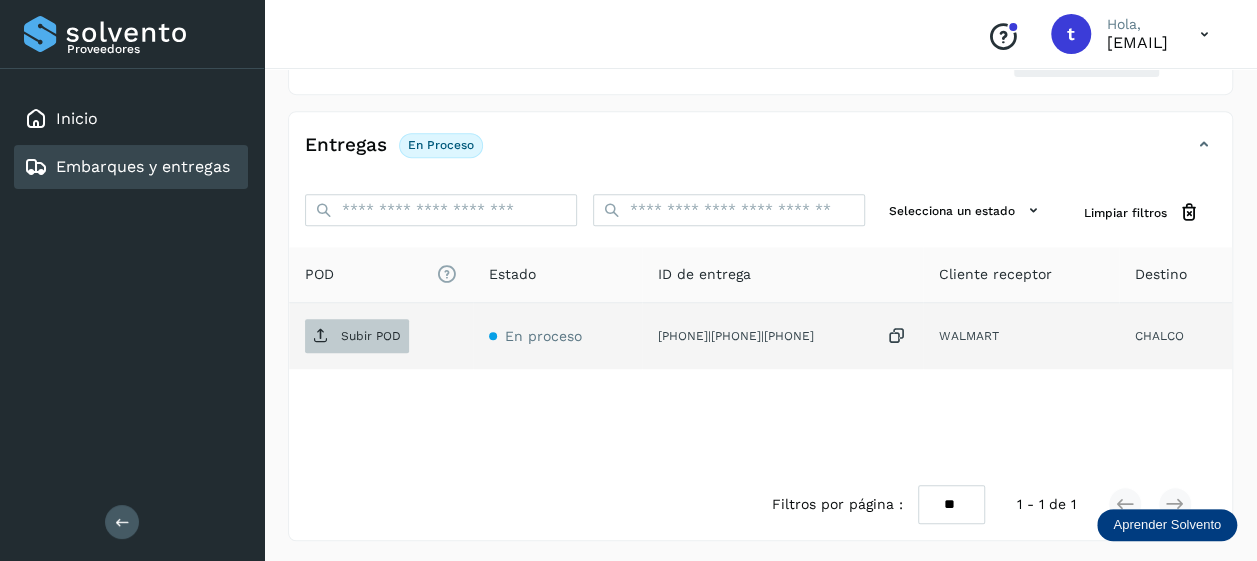 click on "Subir POD" at bounding box center (371, 336) 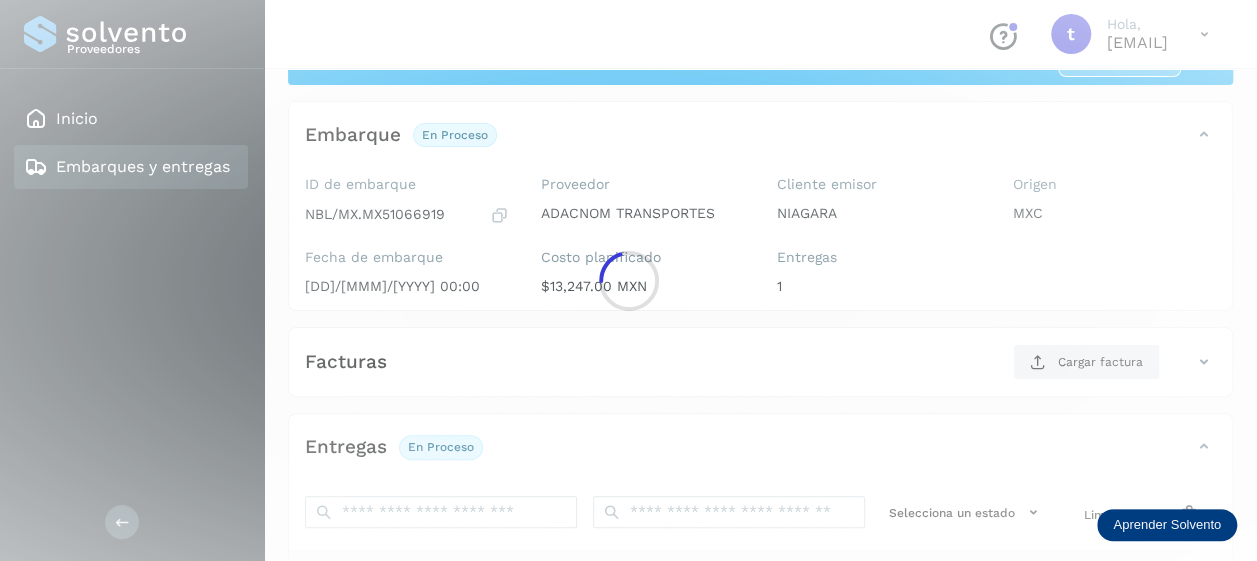 scroll, scrollTop: 0, scrollLeft: 0, axis: both 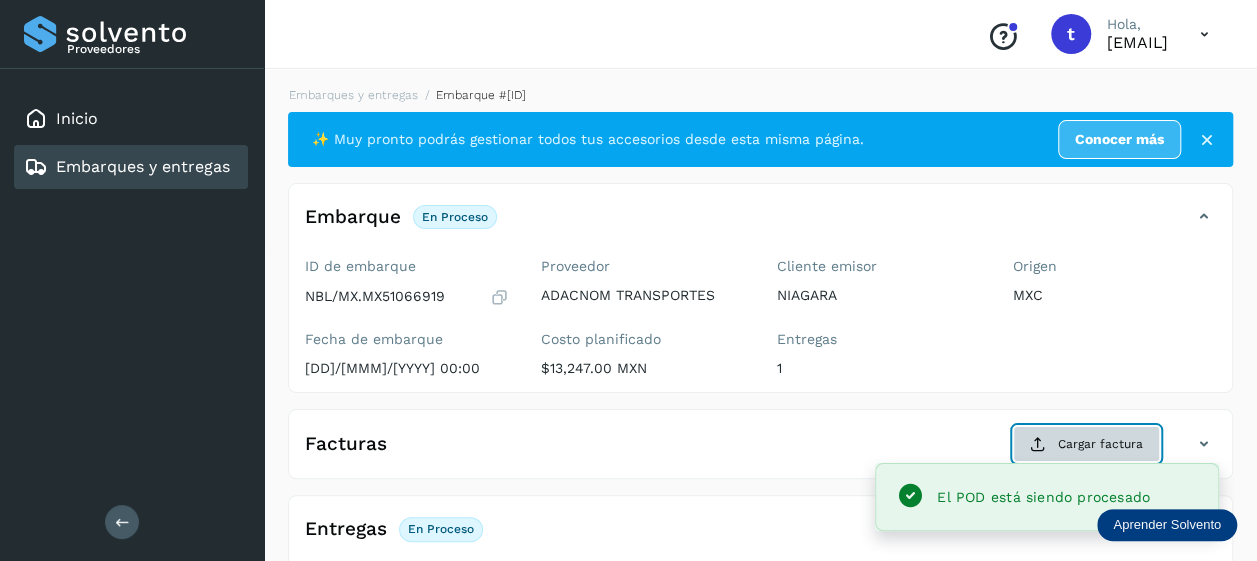 click on "Cargar factura" 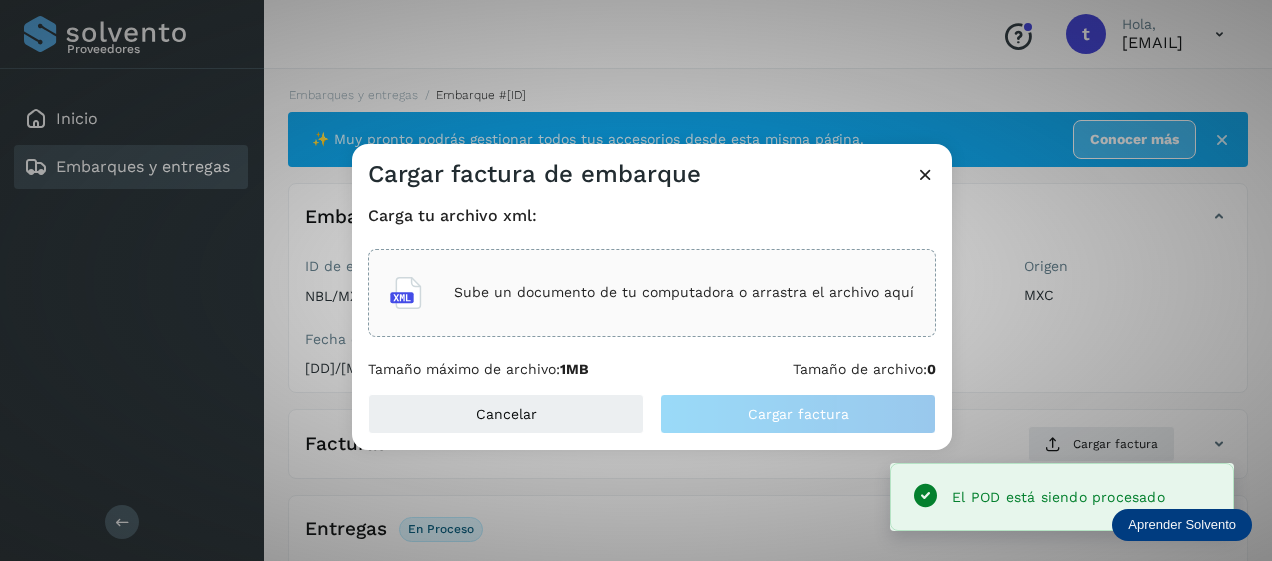 click on "Sube un documento de tu computadora o arrastra el archivo aquí" at bounding box center (684, 292) 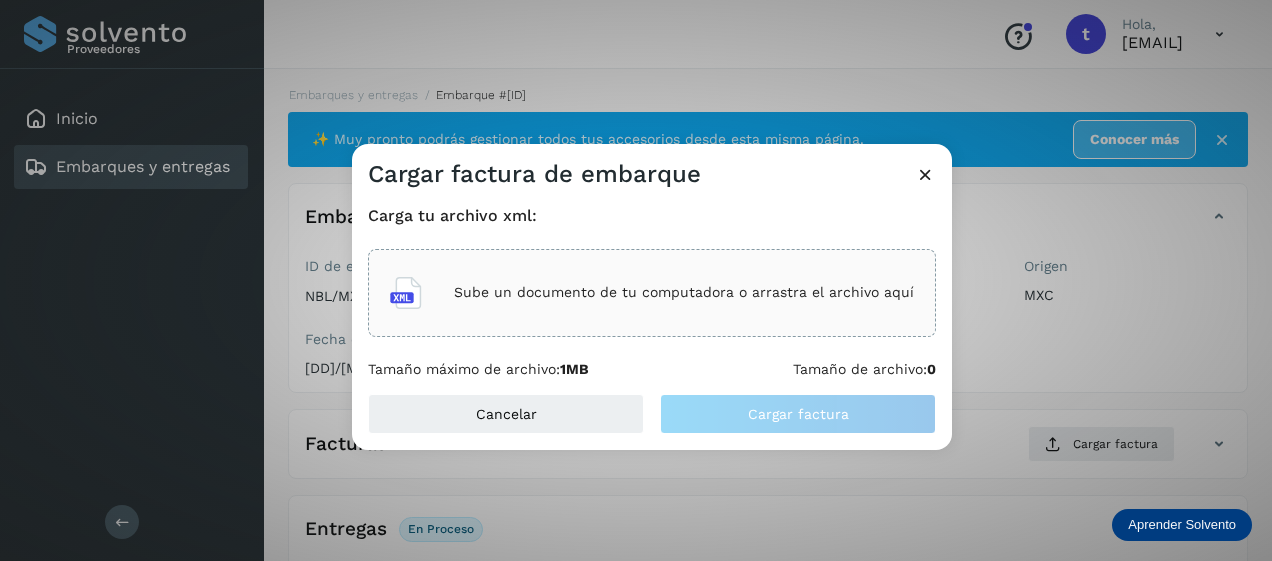 click on "Sube un documento de tu computadora o arrastra el archivo aquí" at bounding box center [684, 292] 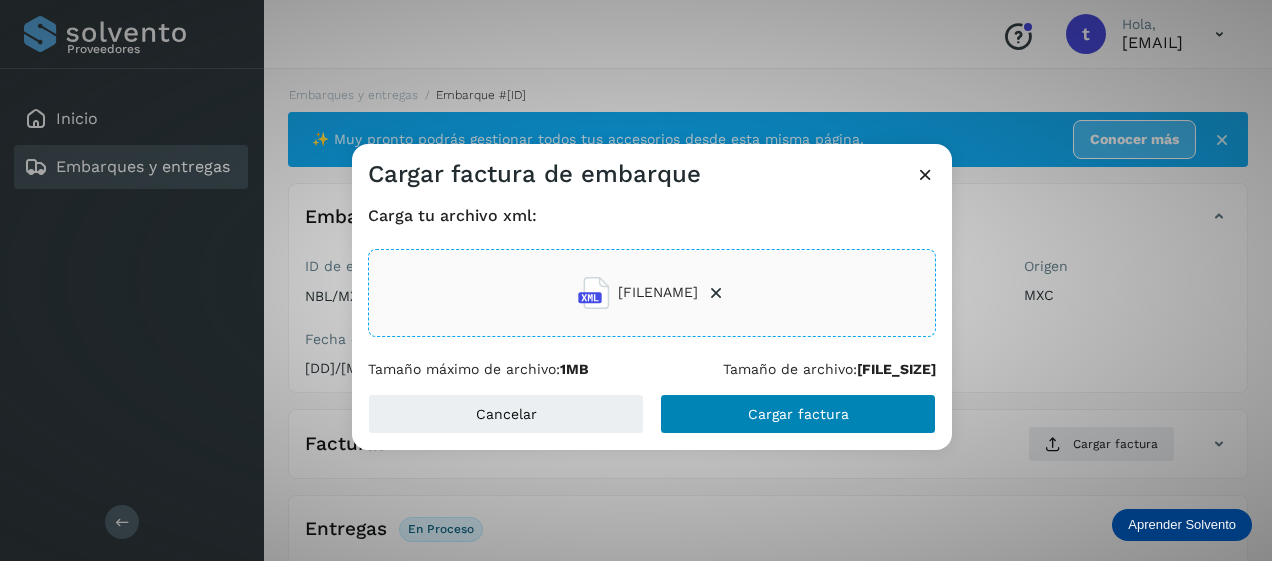 click on "Cargar factura" 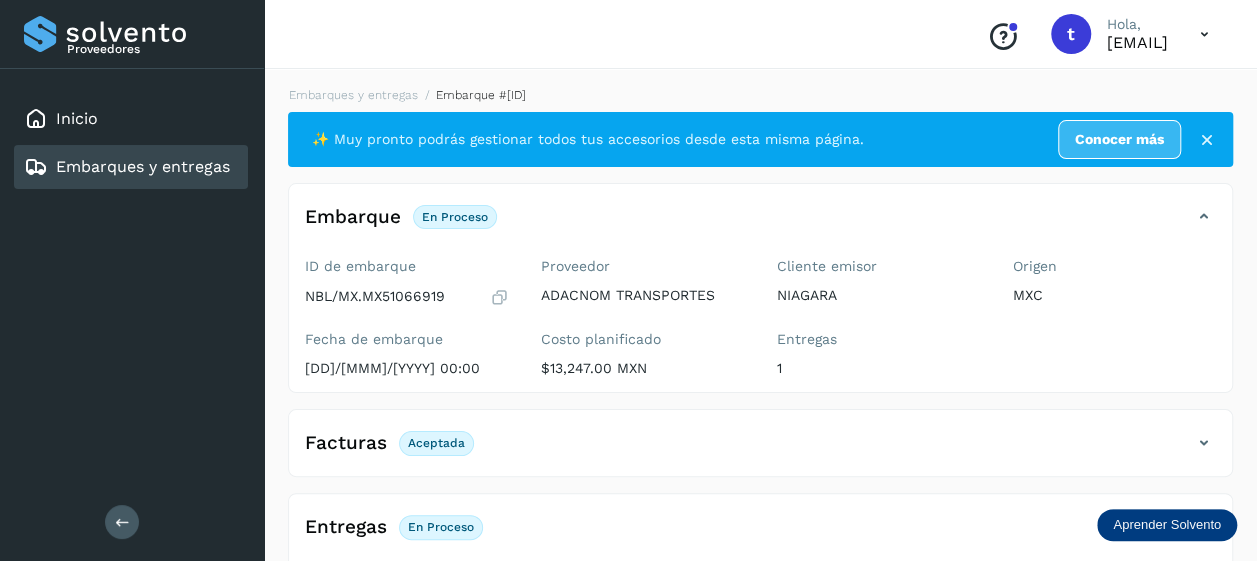 click on "Embarques y entregas" at bounding box center (143, 166) 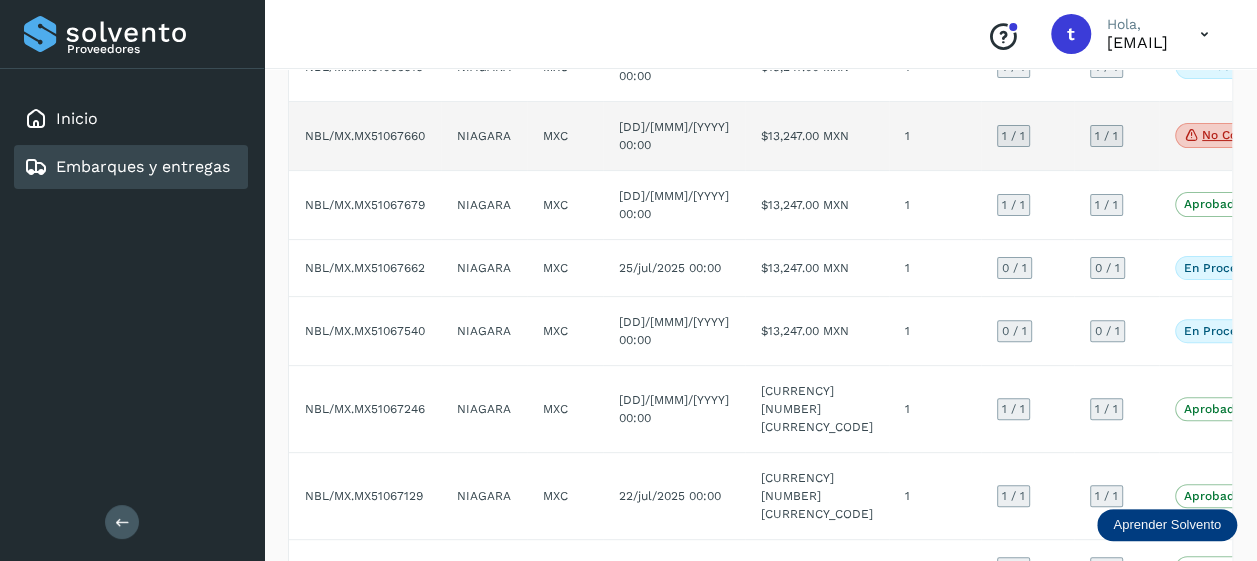 scroll, scrollTop: 236, scrollLeft: 0, axis: vertical 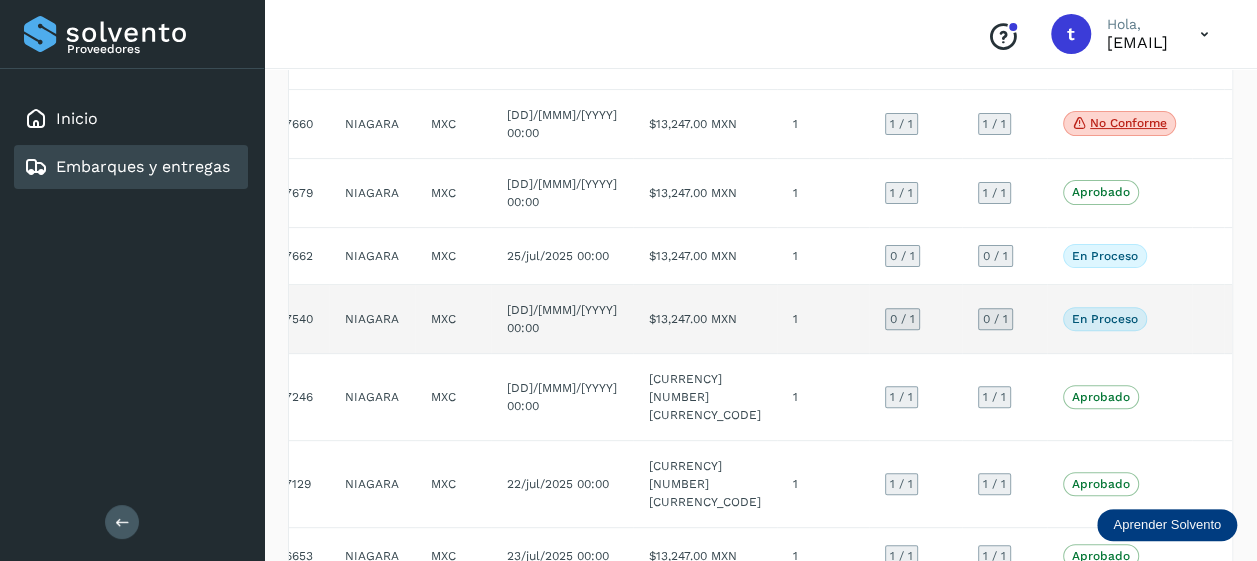 click 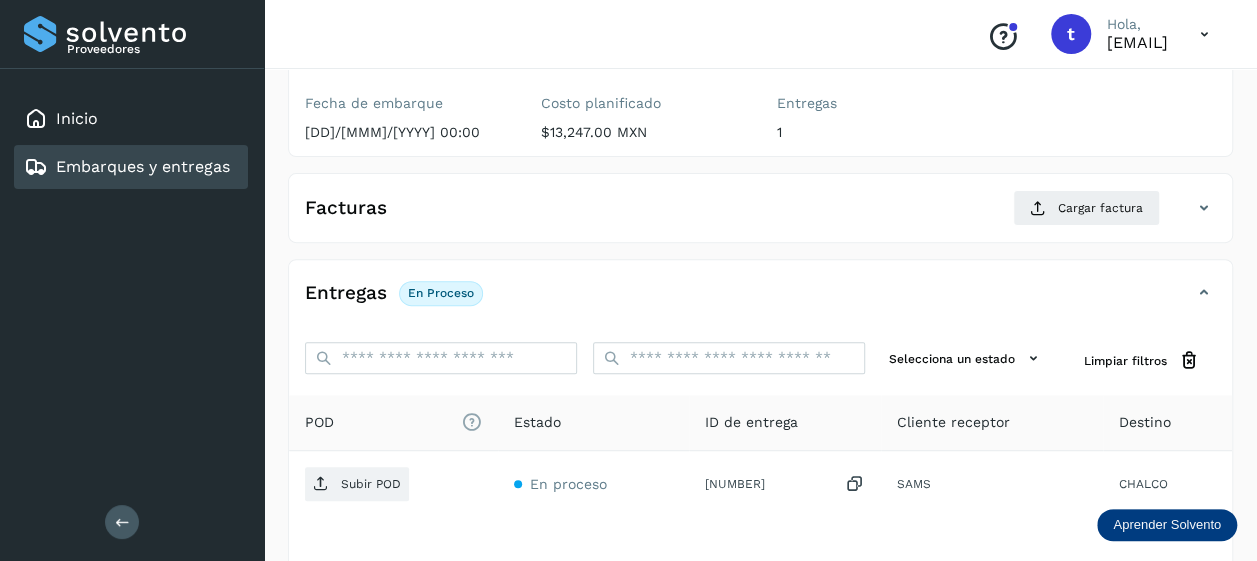 scroll, scrollTop: 384, scrollLeft: 0, axis: vertical 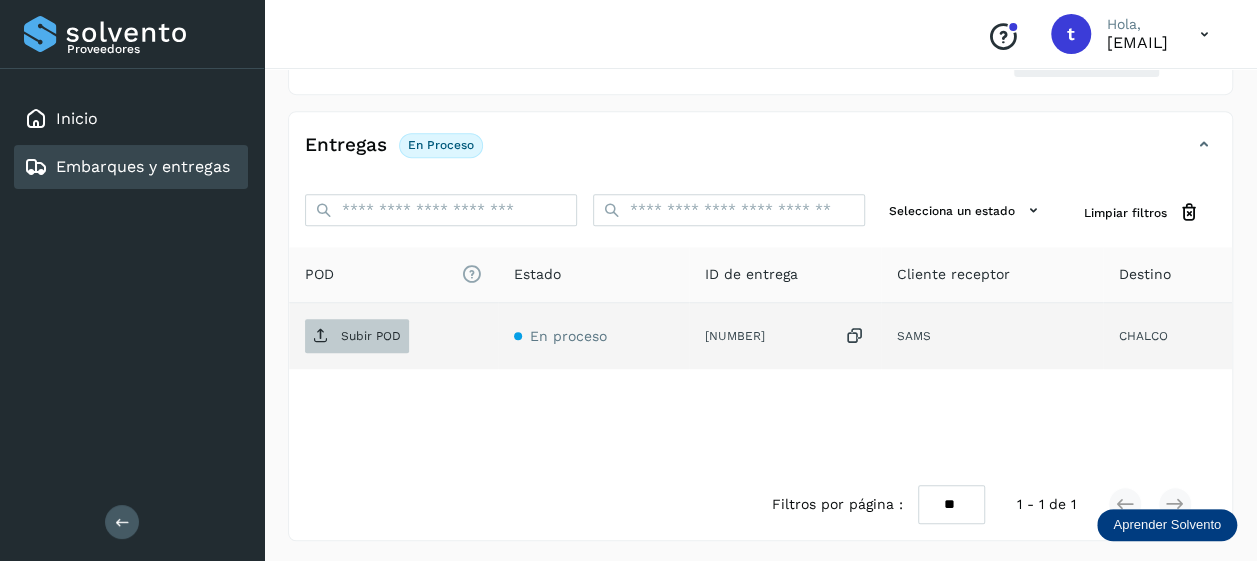 click on "Subir POD" at bounding box center (371, 336) 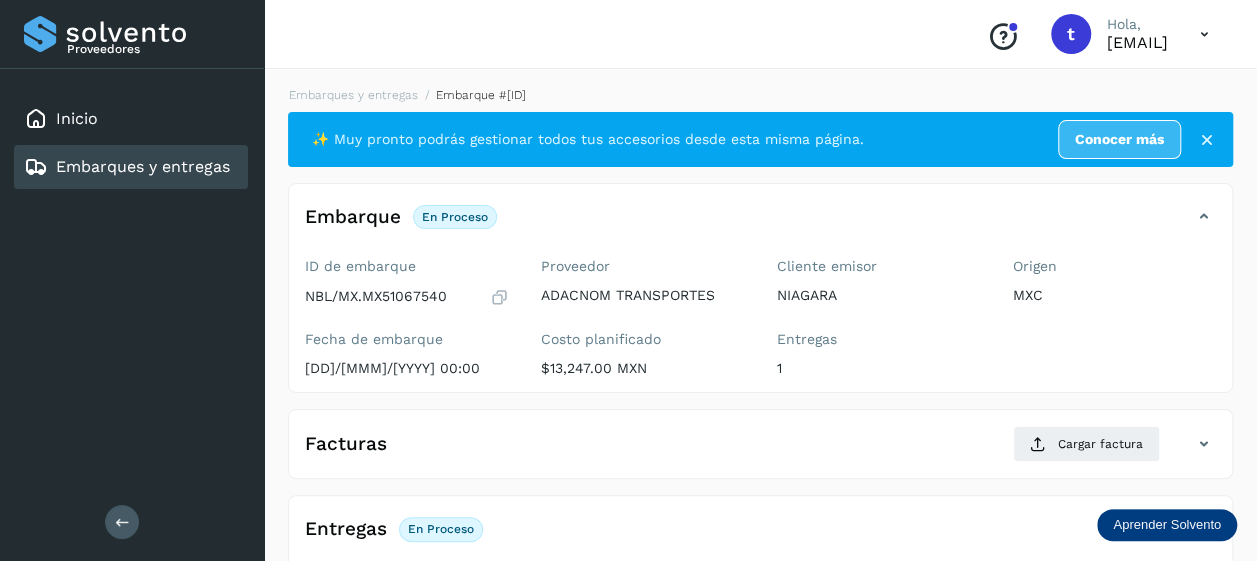 scroll, scrollTop: 264, scrollLeft: 0, axis: vertical 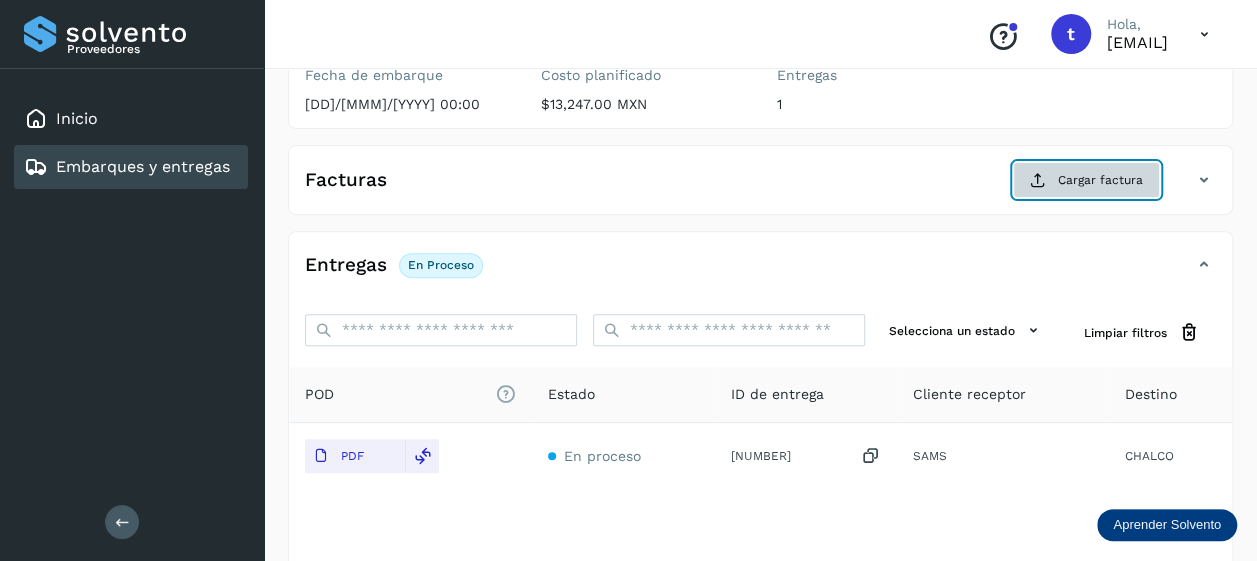 click on "Cargar factura" 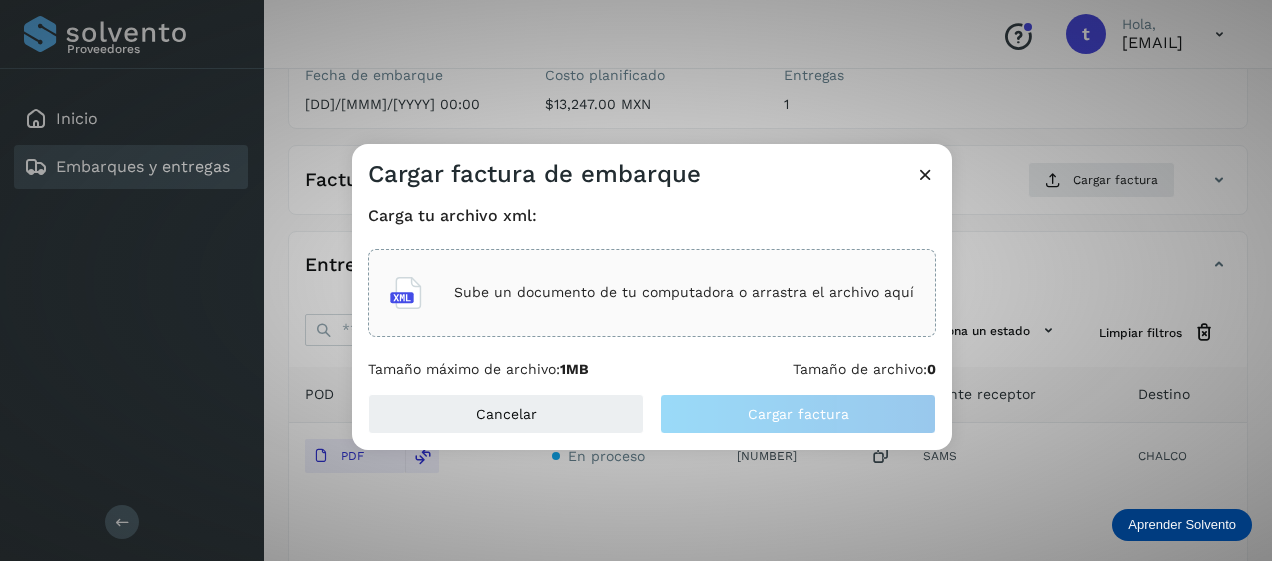 click on "Sube un documento de tu computadora o arrastra el archivo aquí" at bounding box center [684, 292] 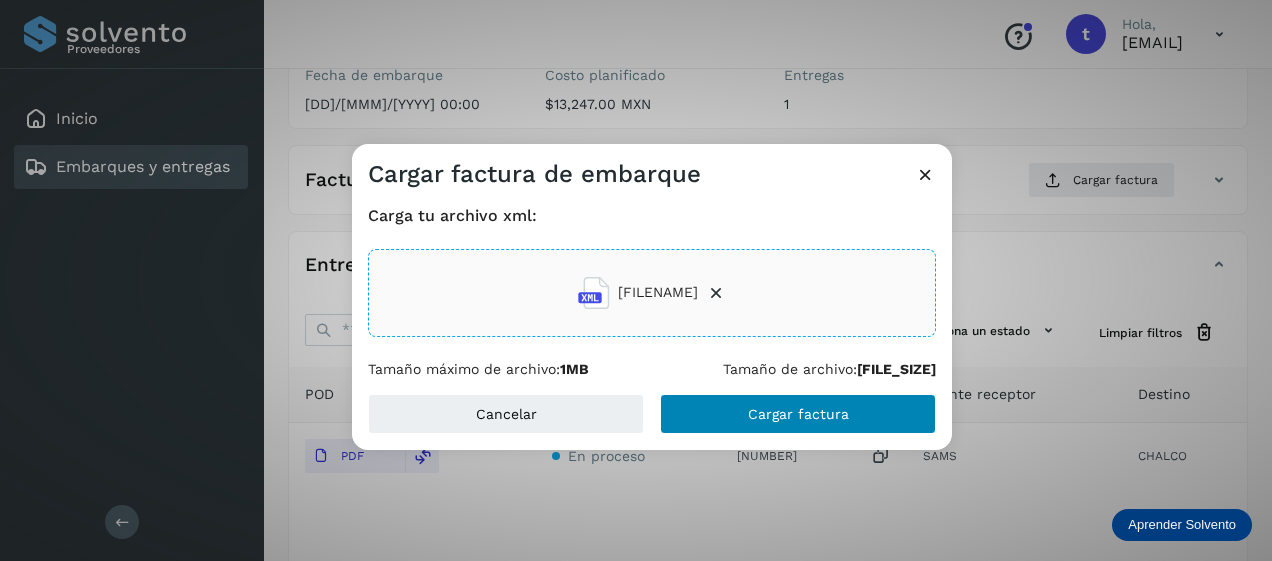 click on "Cargar factura" 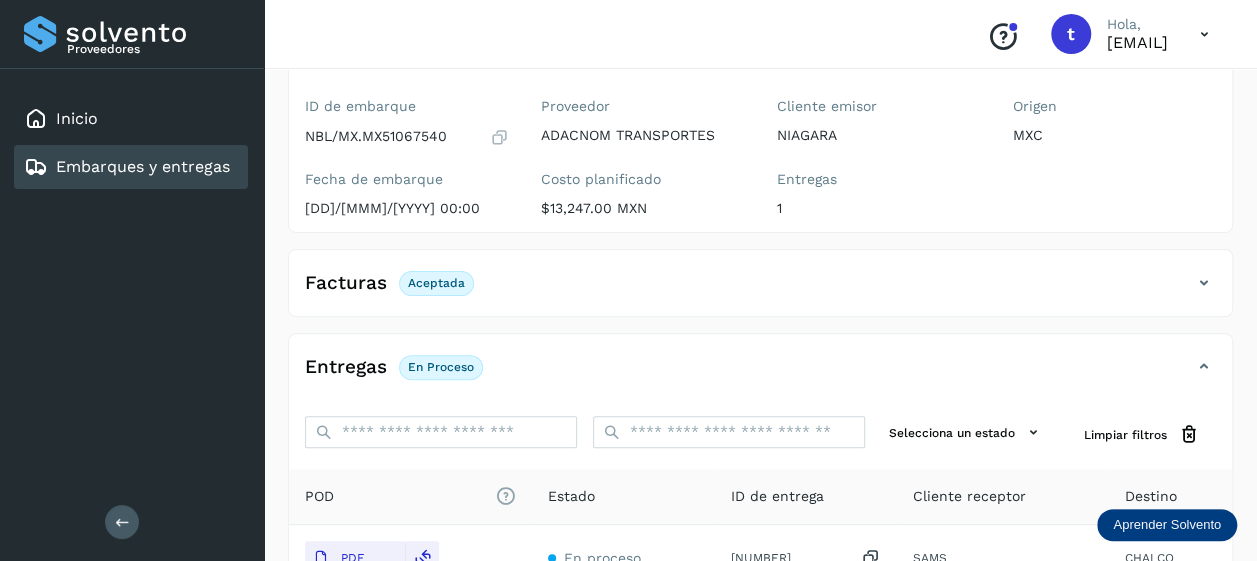 scroll, scrollTop: 0, scrollLeft: 0, axis: both 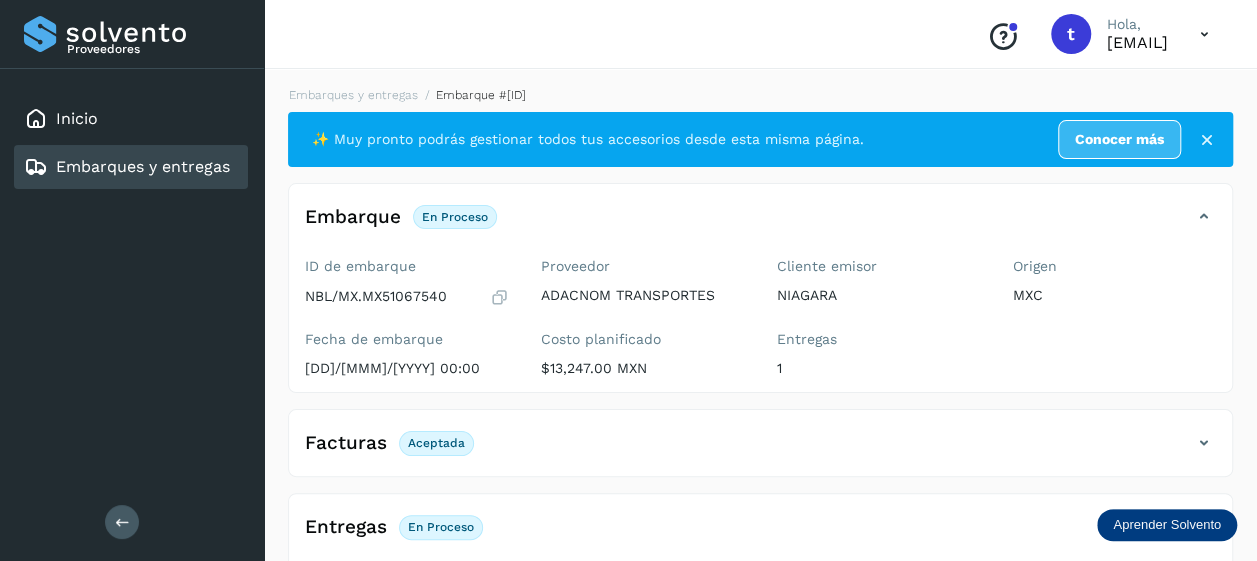 click on "Embarques y entregas" at bounding box center [143, 166] 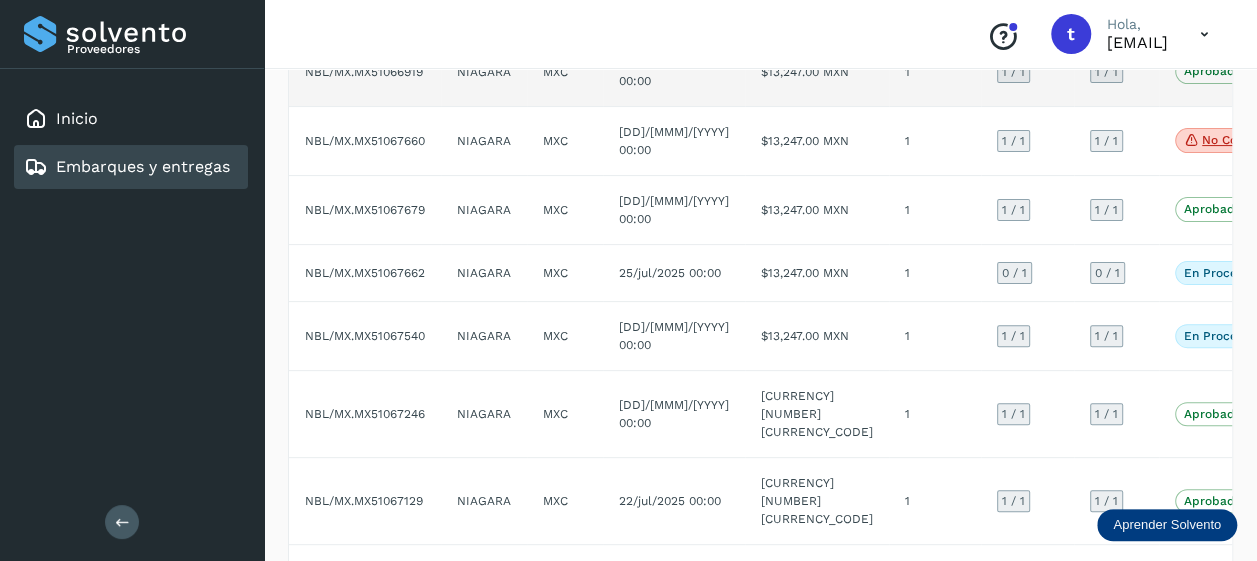 scroll, scrollTop: 251, scrollLeft: 0, axis: vertical 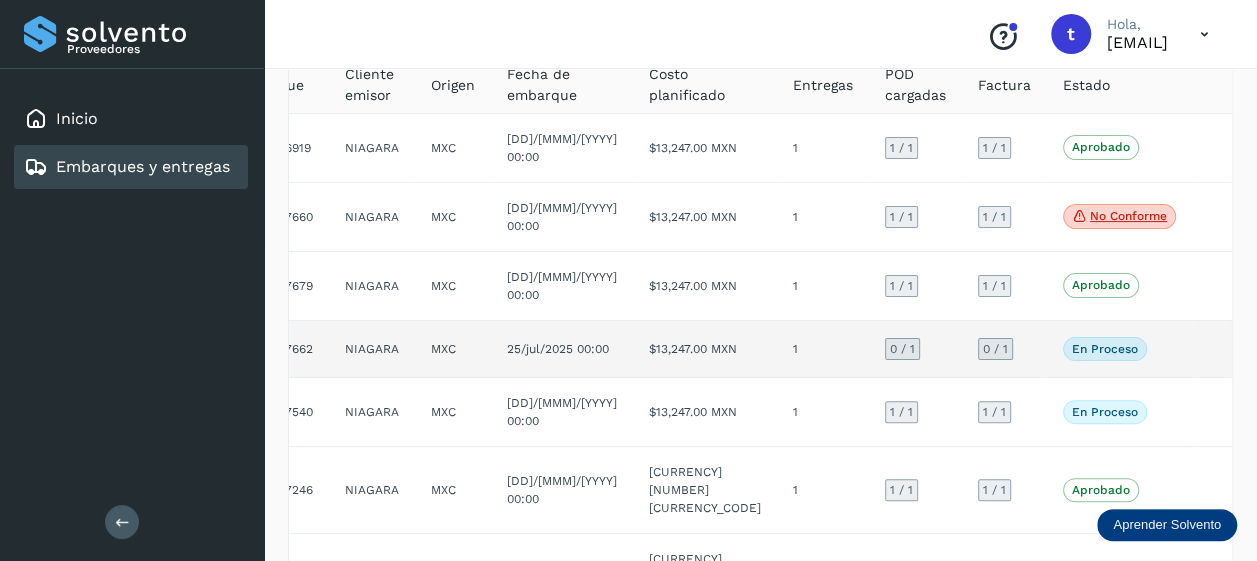click 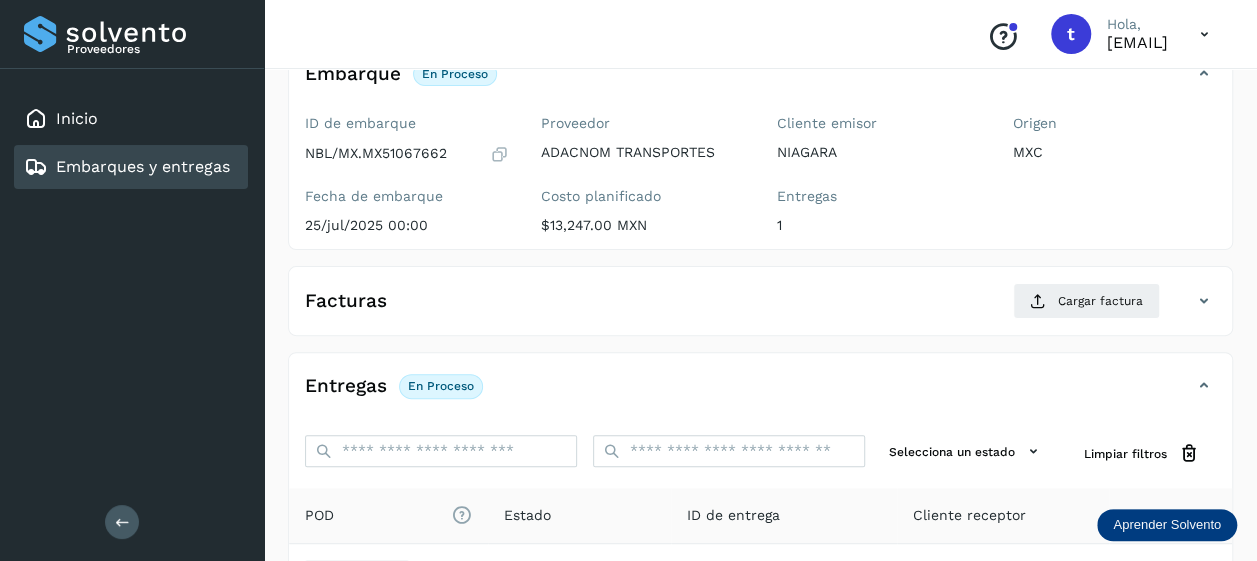 scroll, scrollTop: 384, scrollLeft: 0, axis: vertical 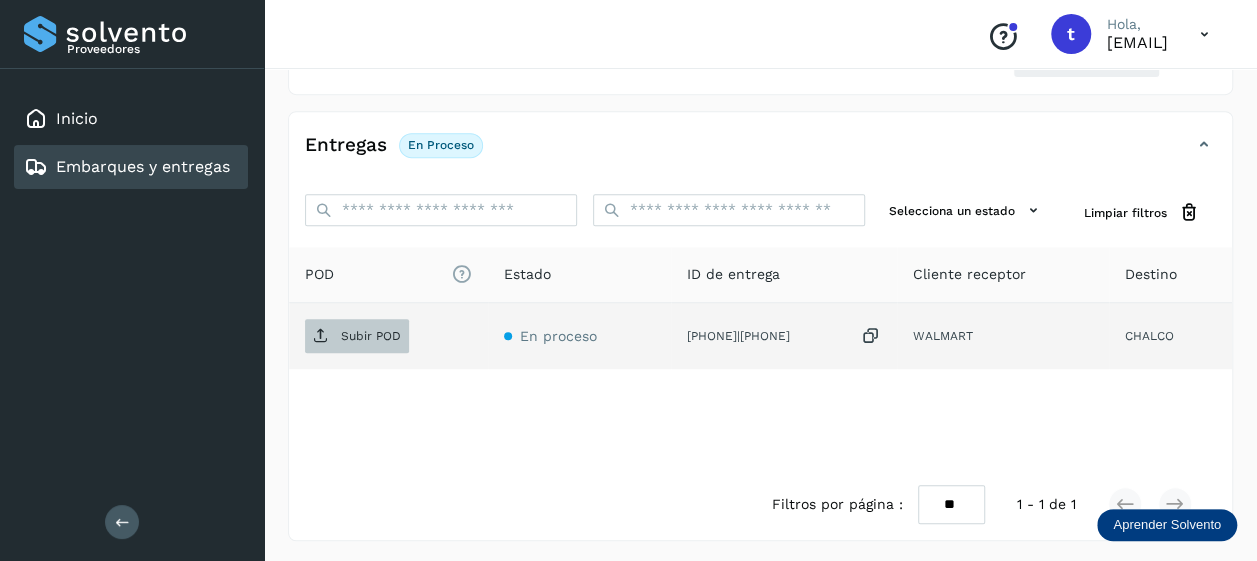 click on "Subir POD" at bounding box center [371, 336] 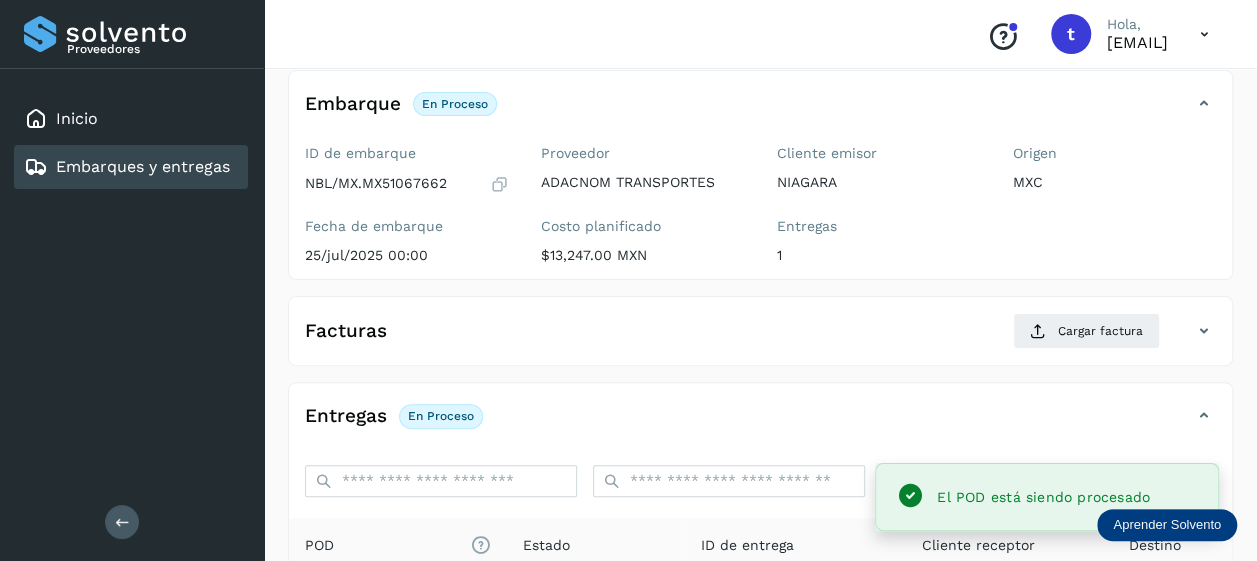 scroll, scrollTop: 114, scrollLeft: 0, axis: vertical 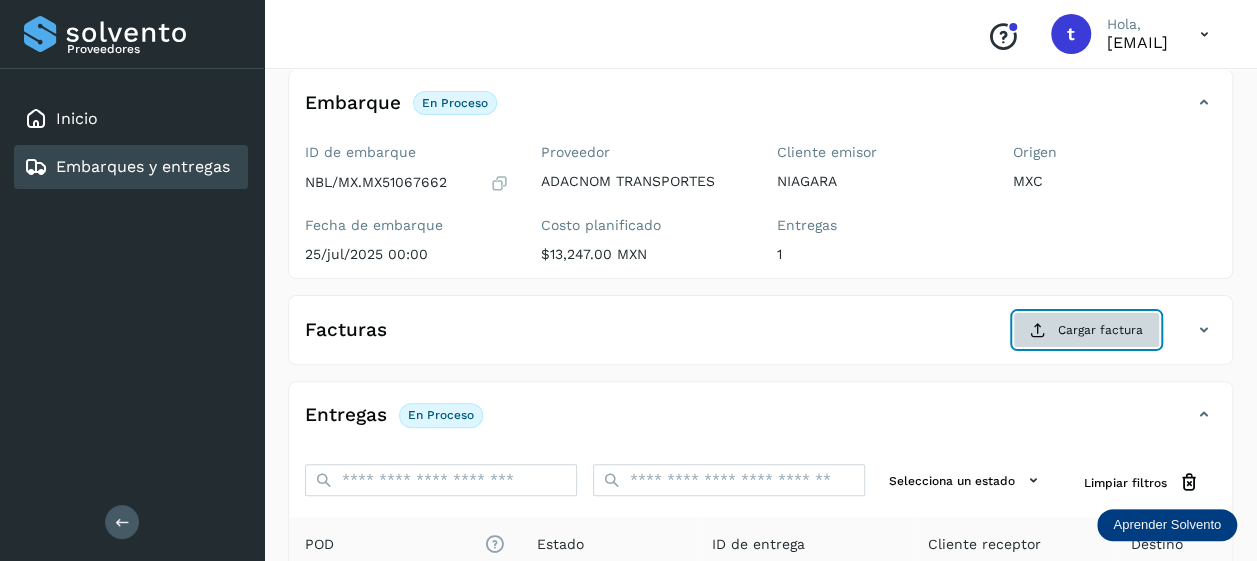 click on "Cargar factura" 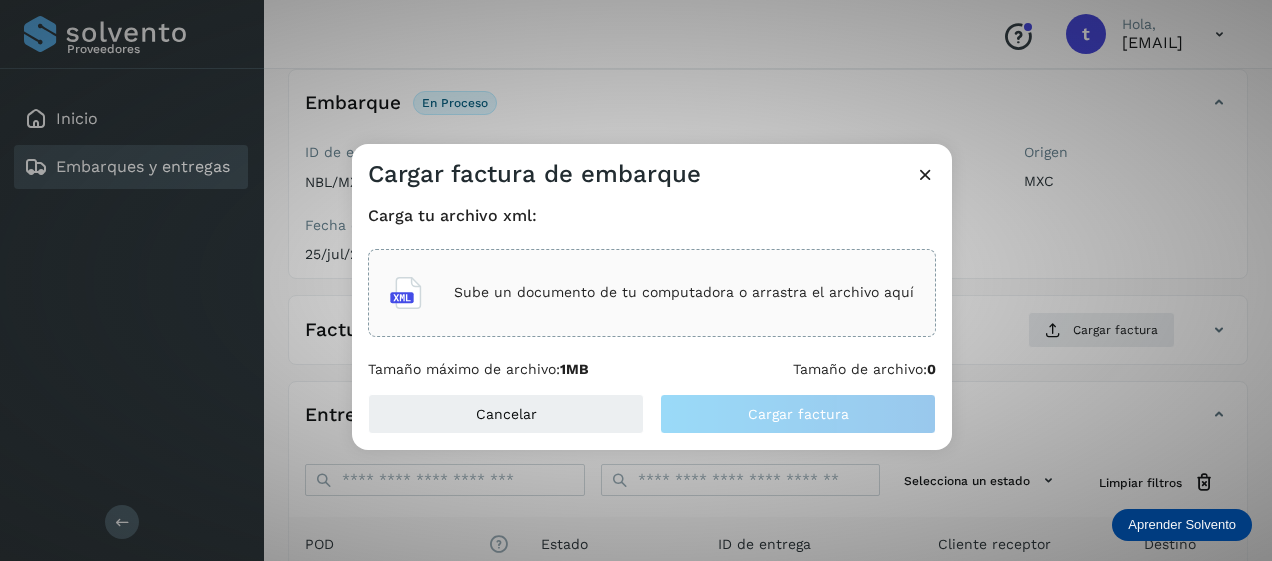 click on "Sube un documento de tu computadora o arrastra el archivo aquí" at bounding box center (684, 292) 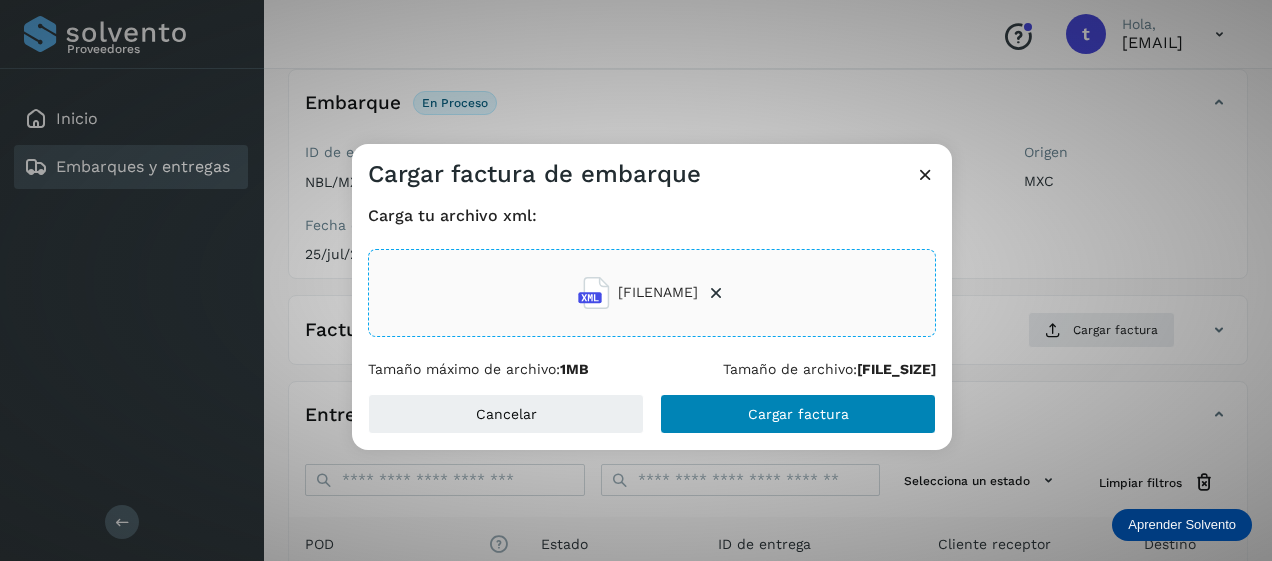 click on "Cargar factura" 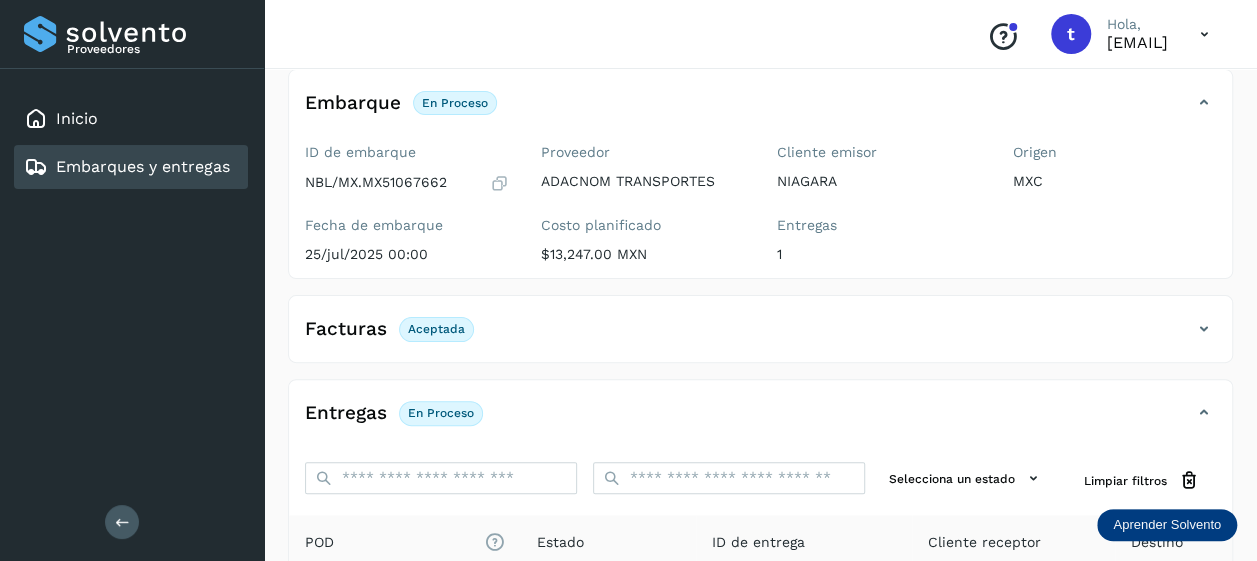 click on "Embarques y entregas" at bounding box center (143, 166) 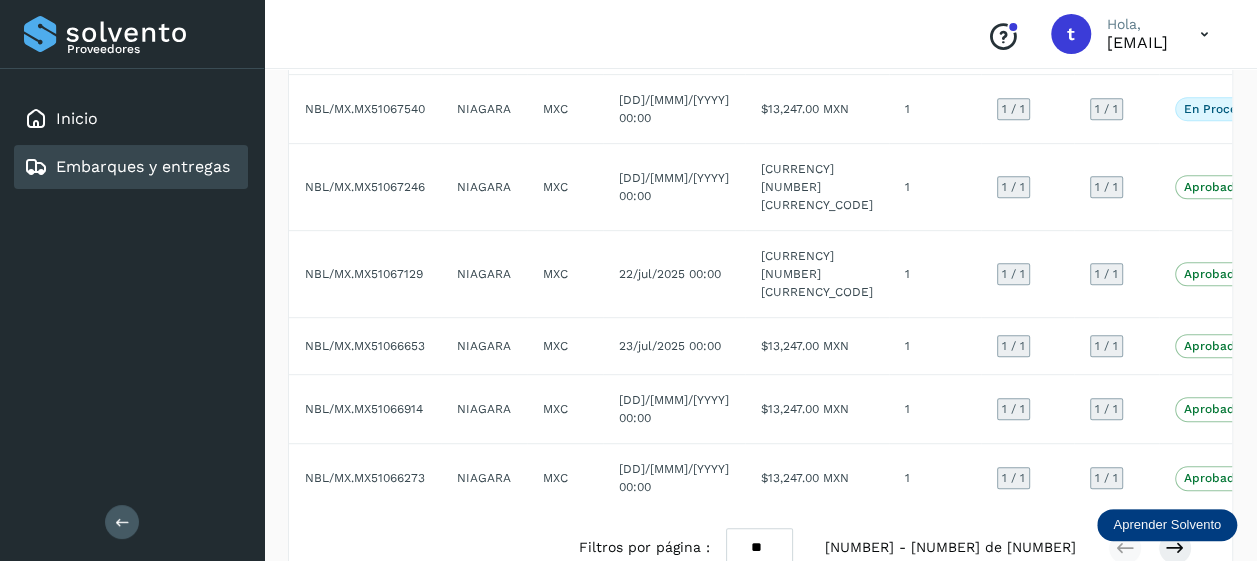 scroll, scrollTop: 506, scrollLeft: 0, axis: vertical 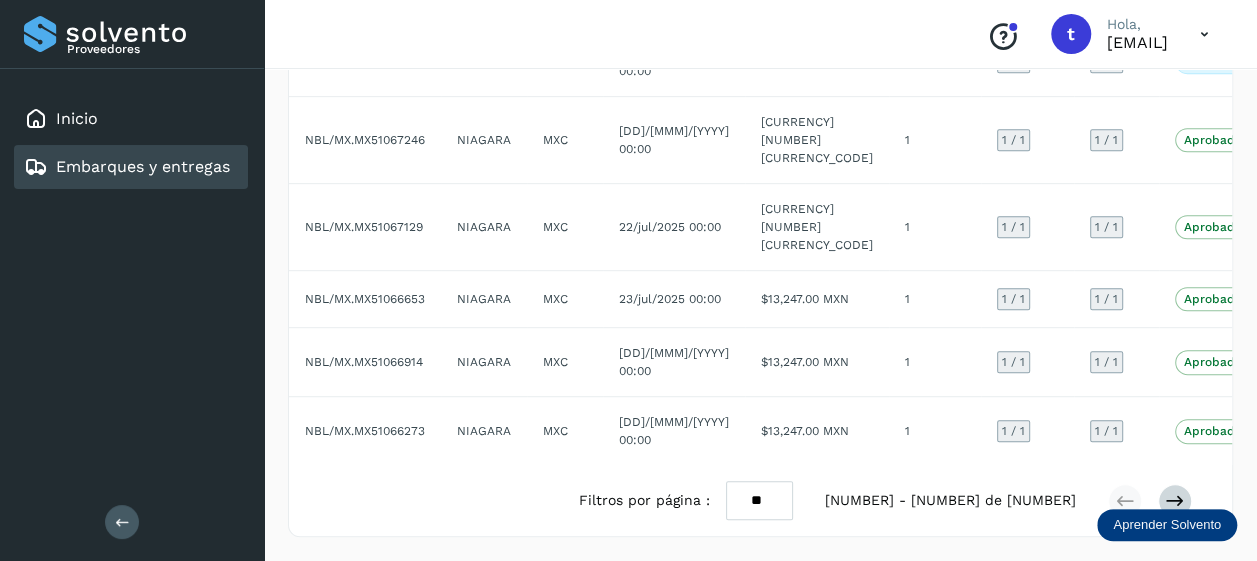 click at bounding box center [1175, 501] 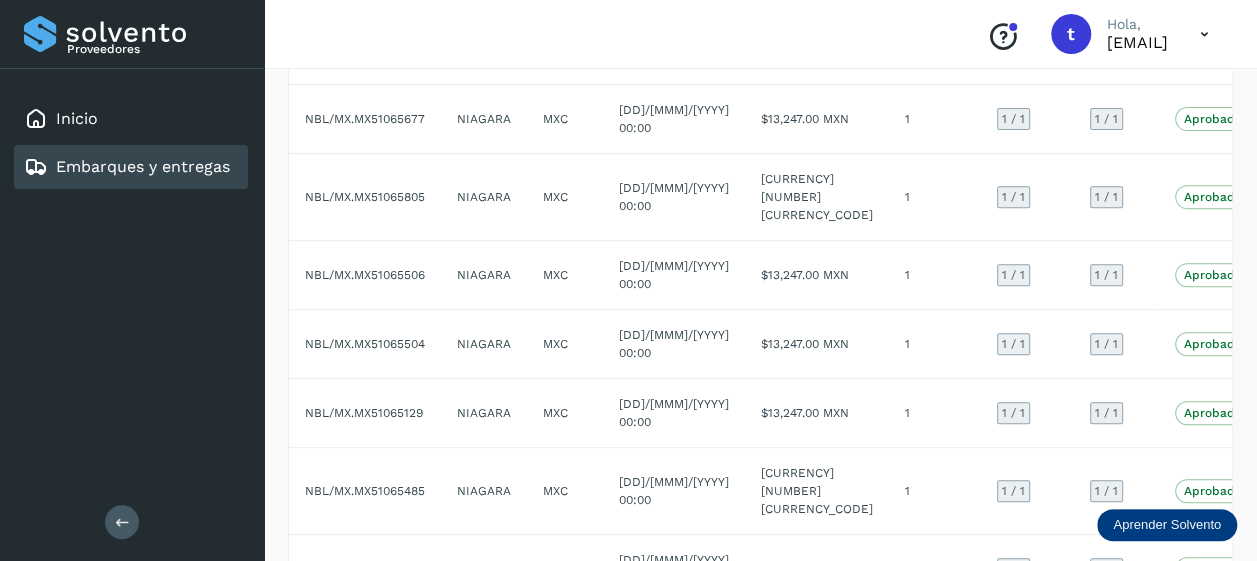 scroll, scrollTop: 506, scrollLeft: 0, axis: vertical 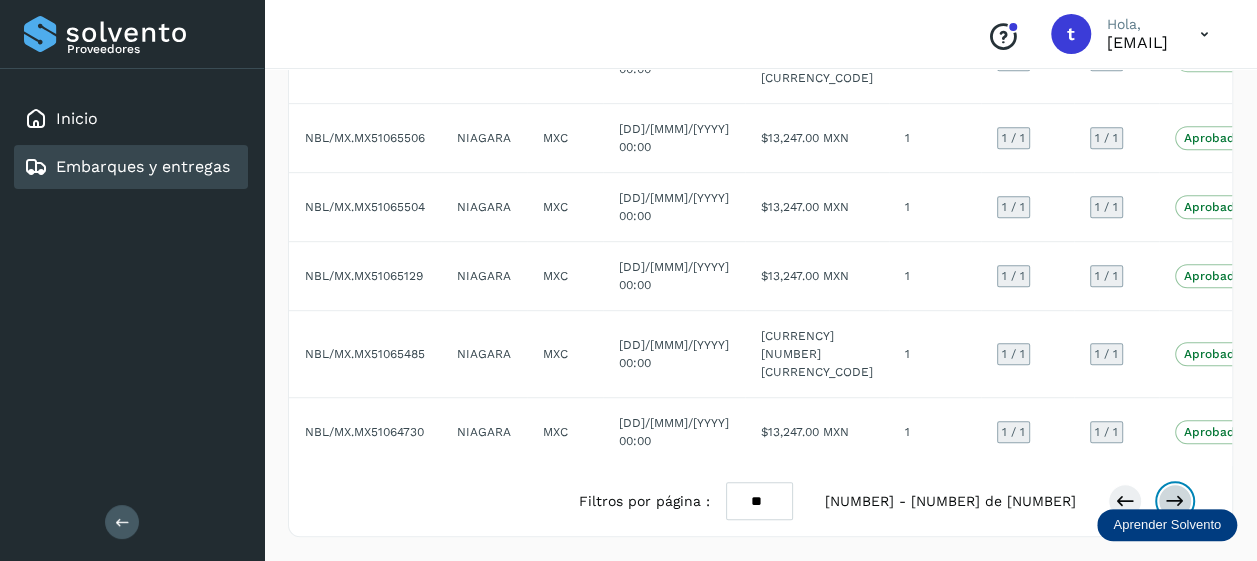 click at bounding box center [1175, 501] 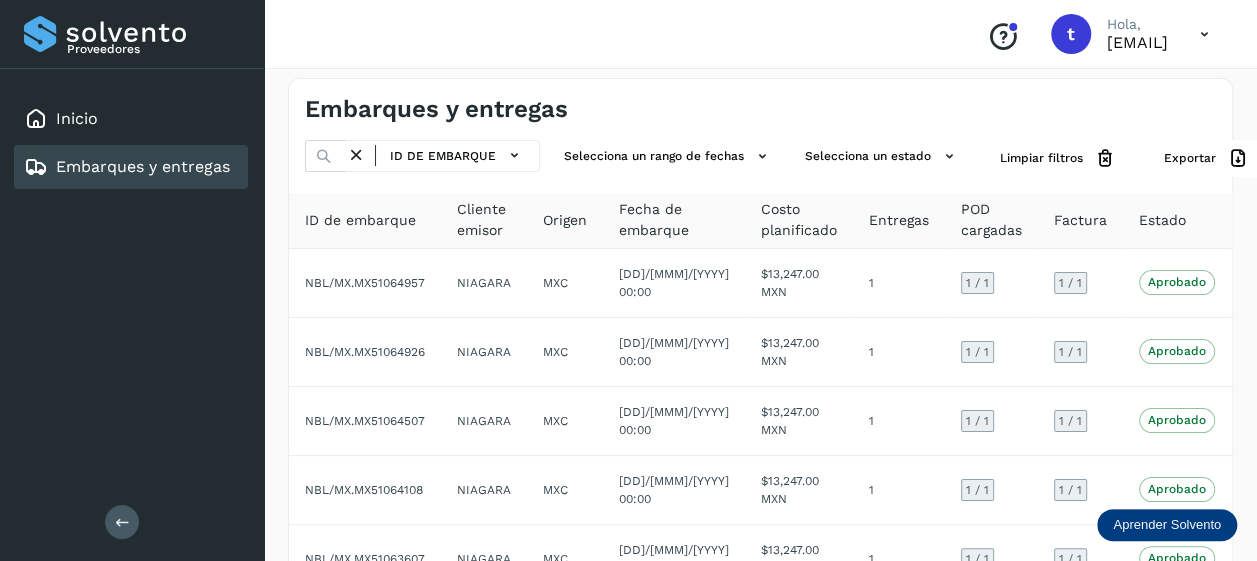 scroll, scrollTop: 0, scrollLeft: 0, axis: both 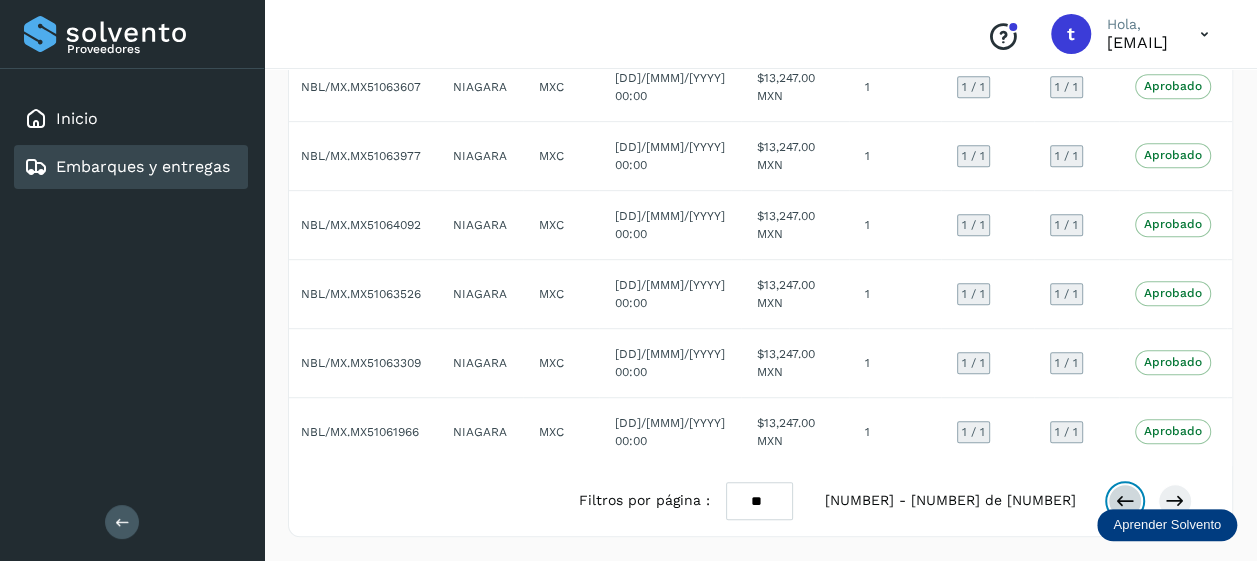 click at bounding box center [1125, 501] 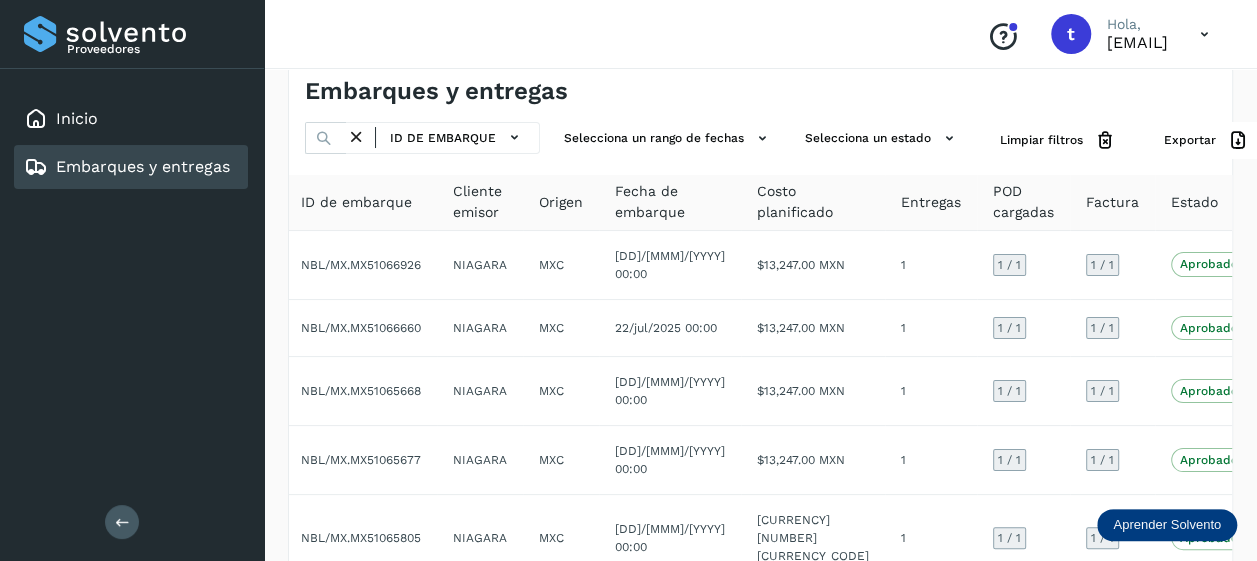 scroll, scrollTop: 0, scrollLeft: 0, axis: both 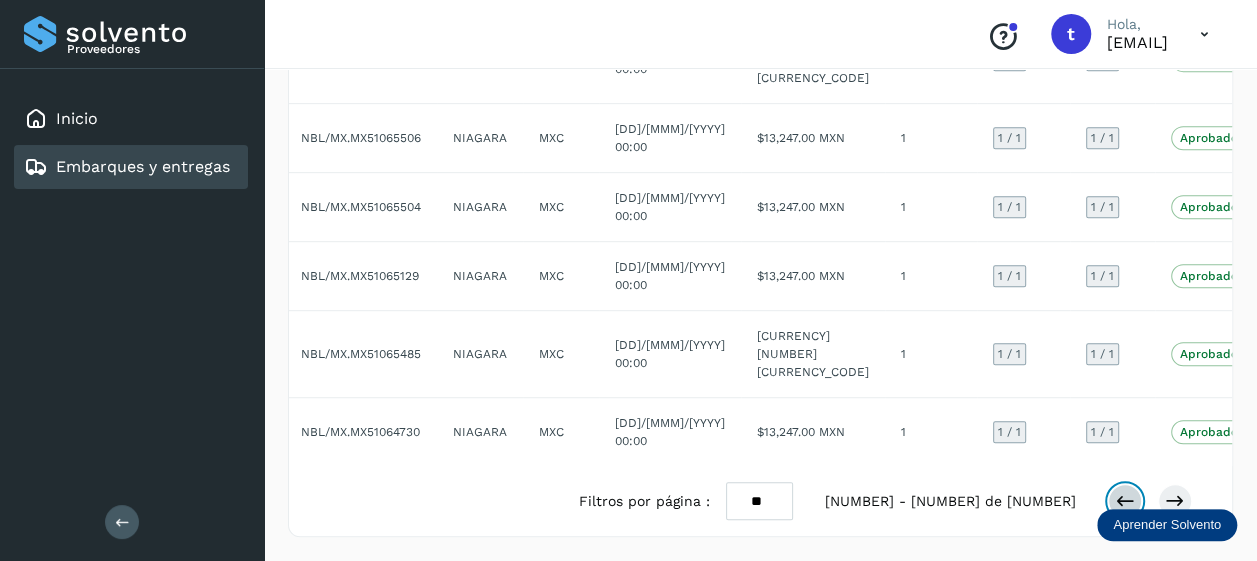 click at bounding box center [1125, 501] 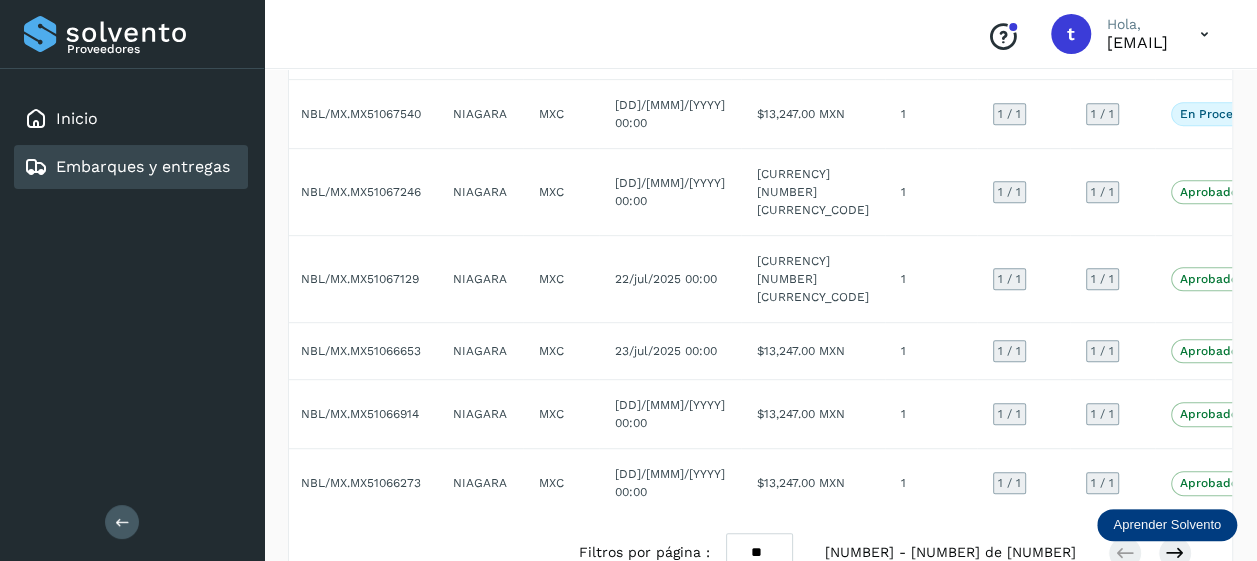 scroll, scrollTop: 506, scrollLeft: 0, axis: vertical 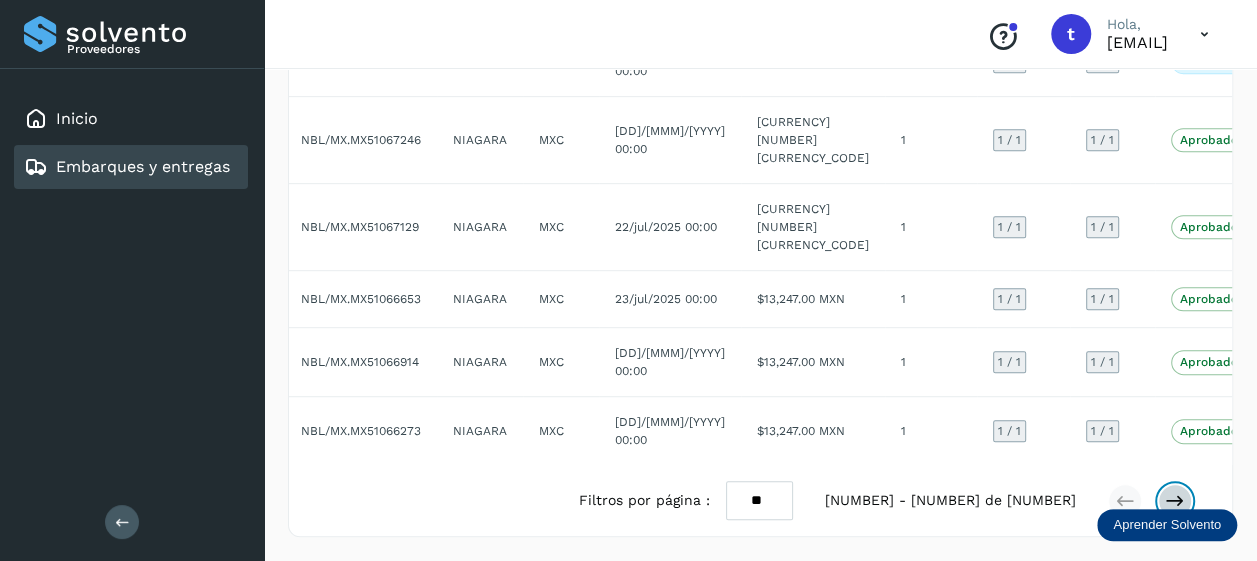click at bounding box center [1175, 501] 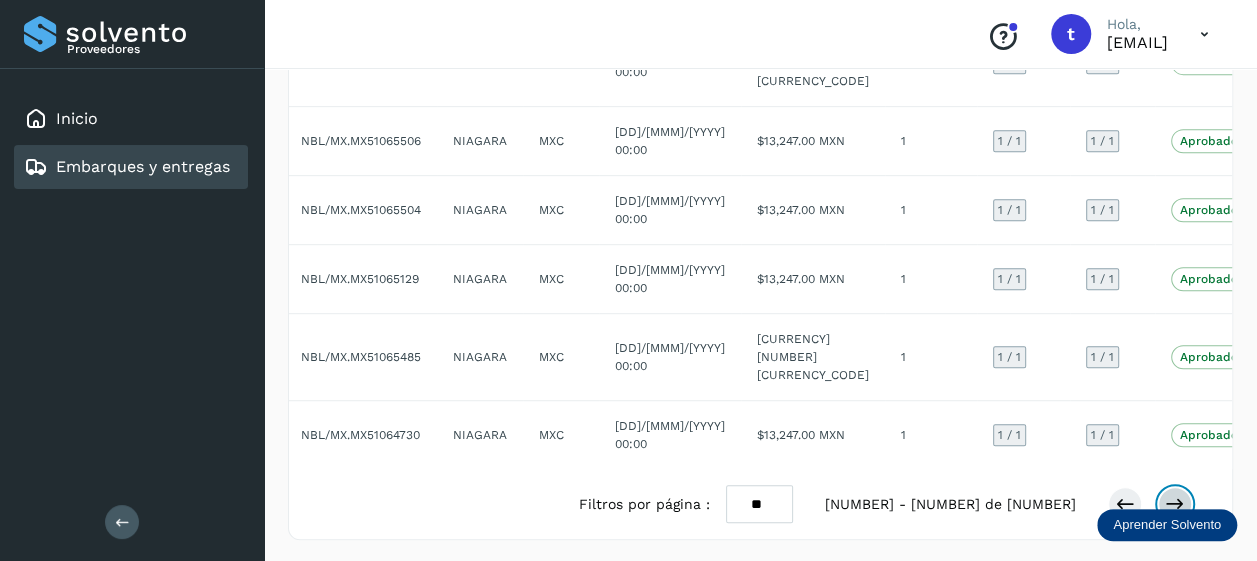 scroll, scrollTop: 506, scrollLeft: 0, axis: vertical 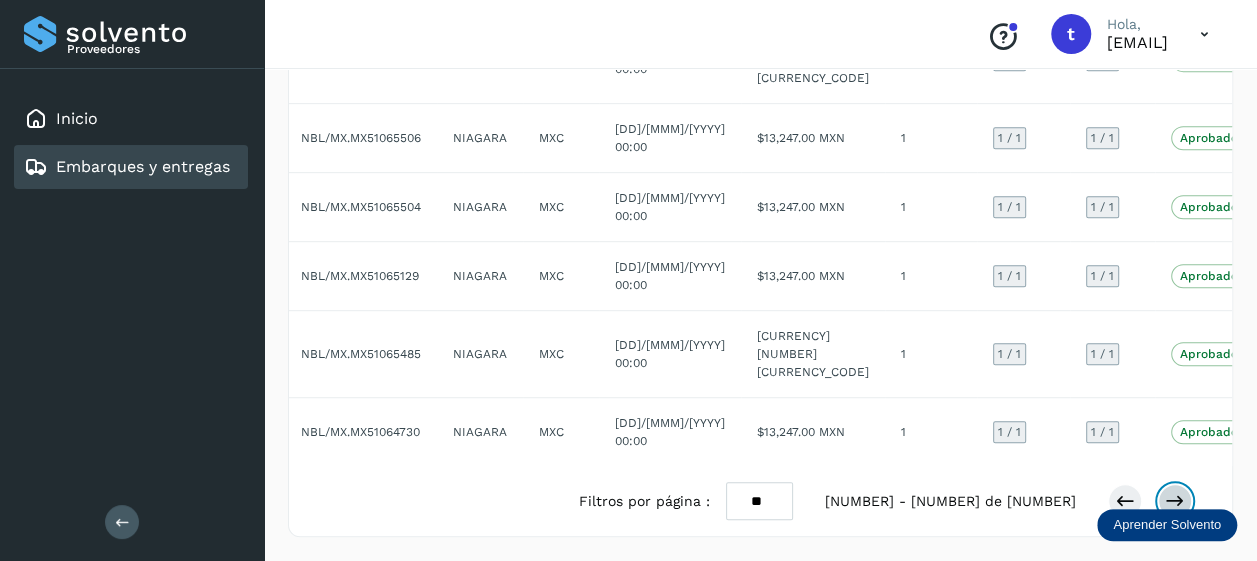 click at bounding box center [1175, 501] 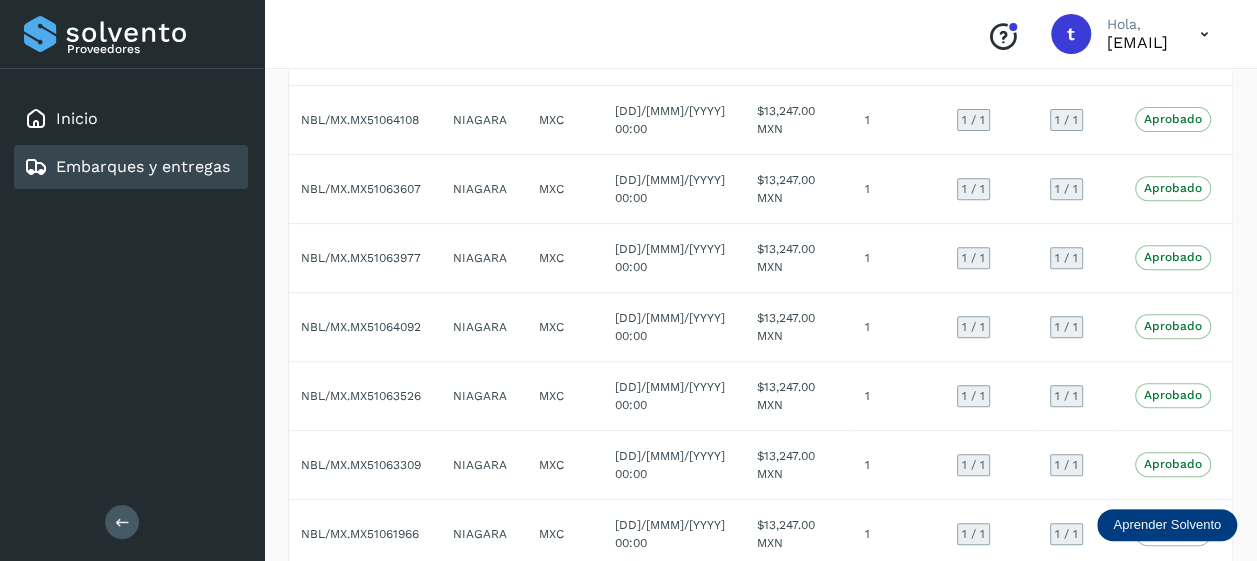 scroll, scrollTop: 0, scrollLeft: 0, axis: both 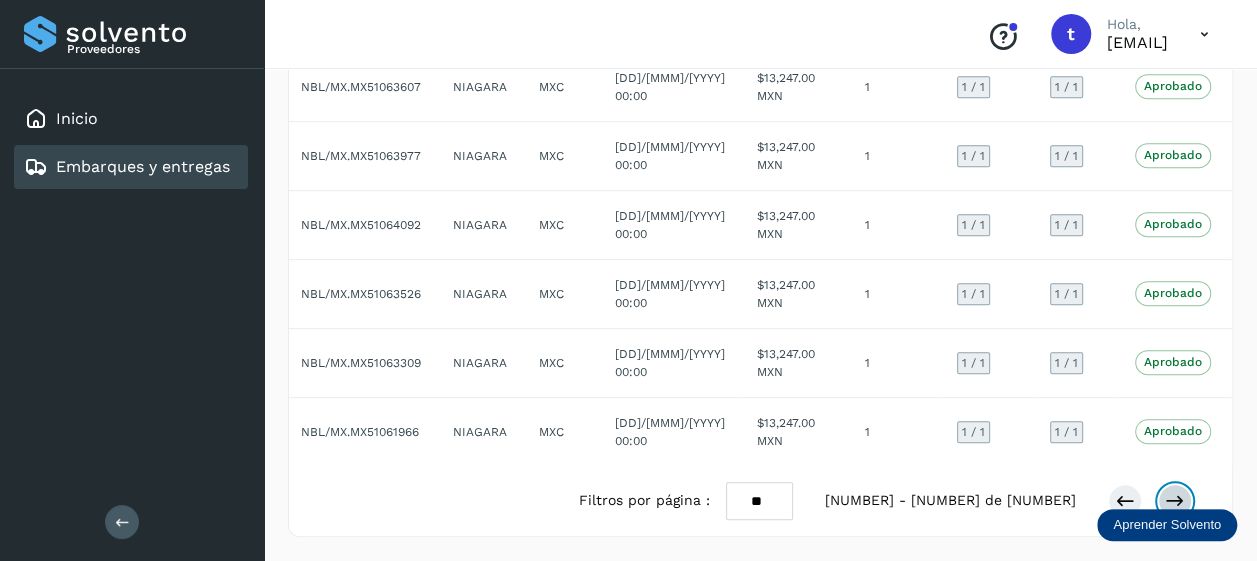 click at bounding box center [1175, 501] 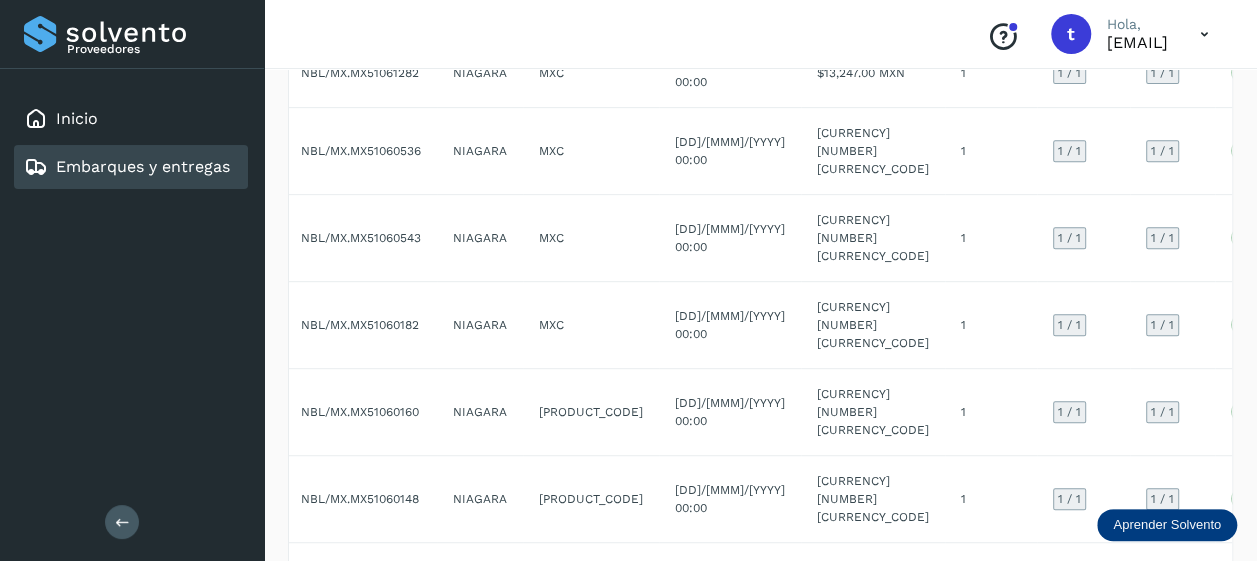 scroll, scrollTop: 506, scrollLeft: 0, axis: vertical 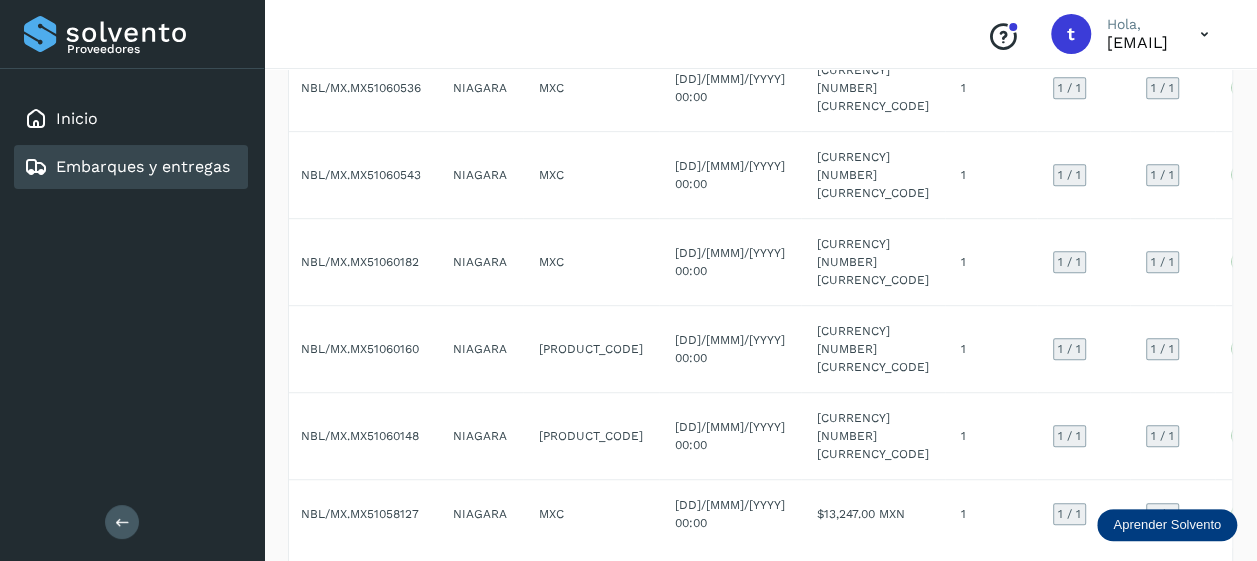 click at bounding box center [1175, 583] 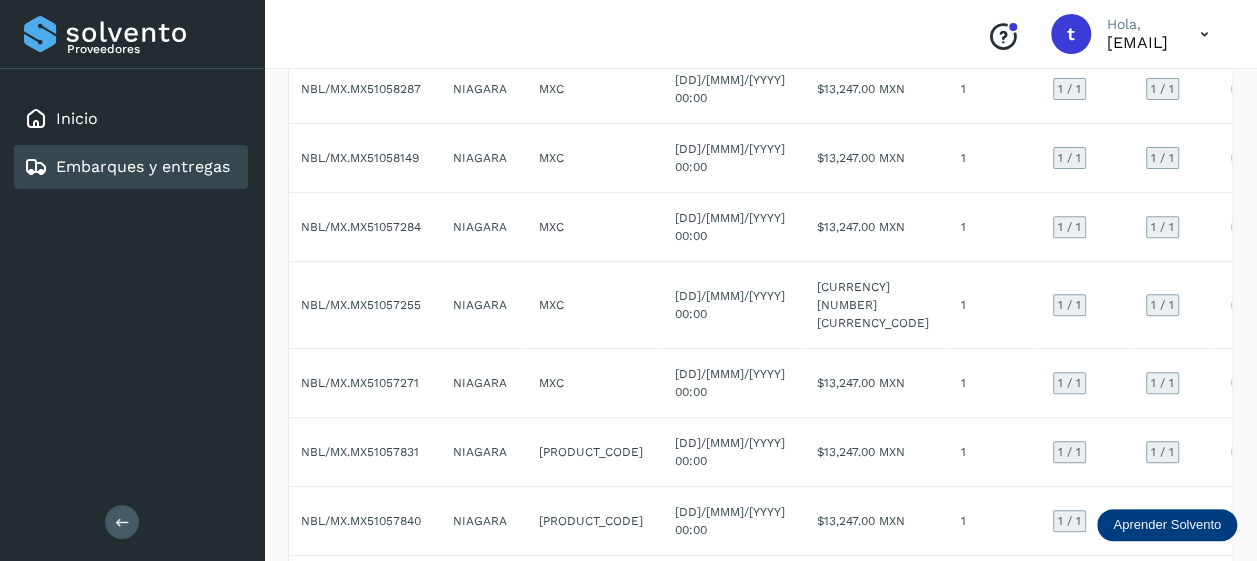 scroll, scrollTop: 506, scrollLeft: 0, axis: vertical 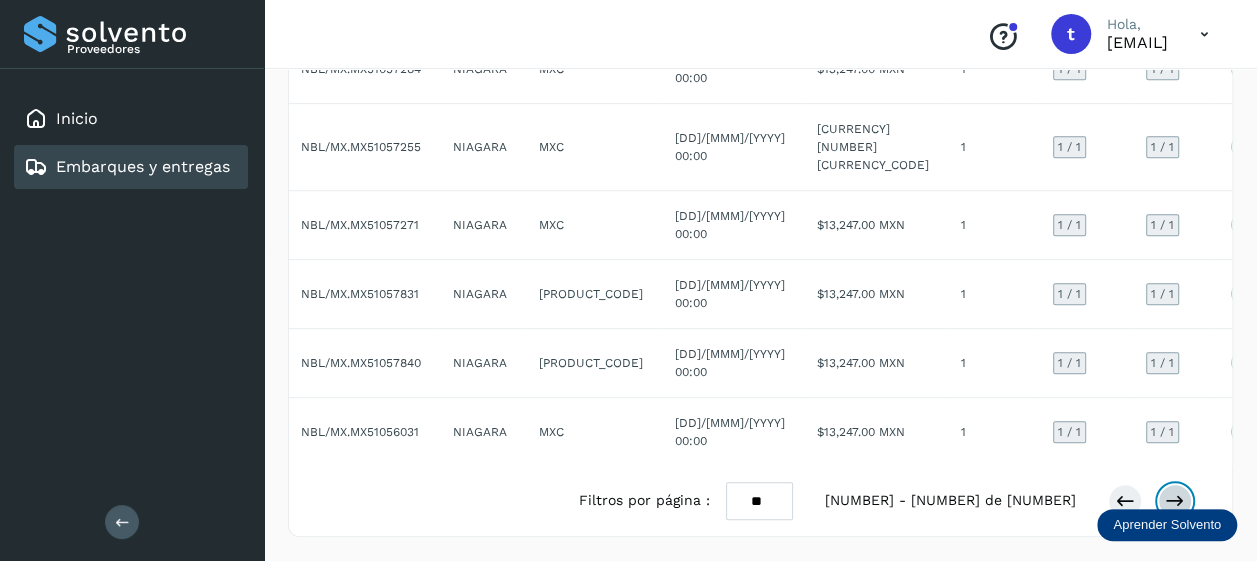 click at bounding box center (1175, 501) 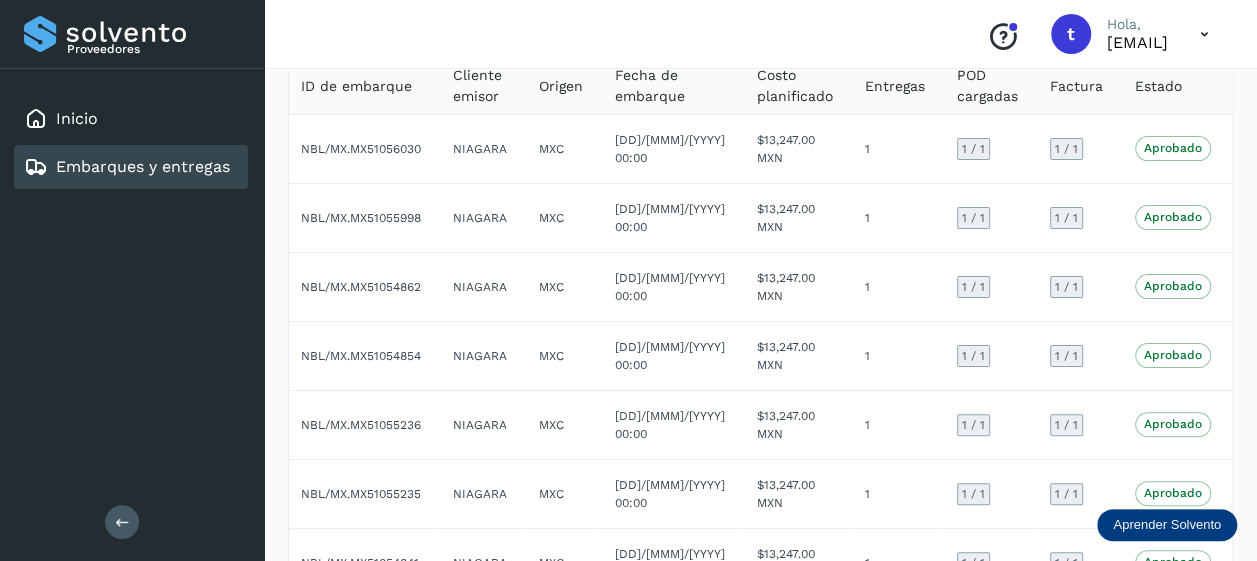 scroll, scrollTop: 506, scrollLeft: 0, axis: vertical 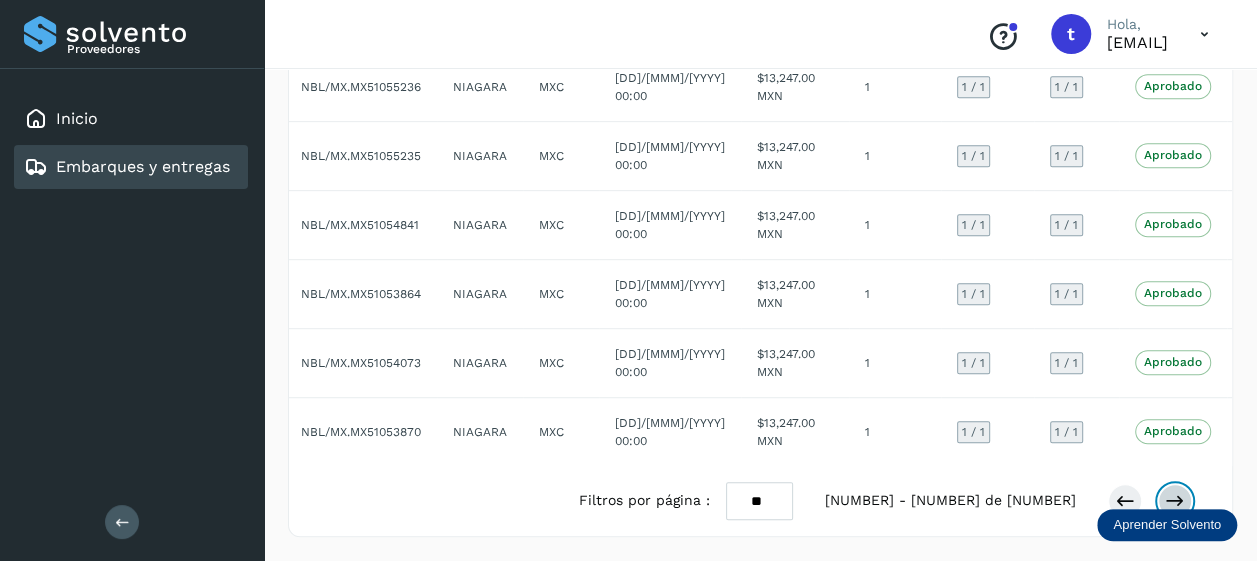 click at bounding box center [1175, 501] 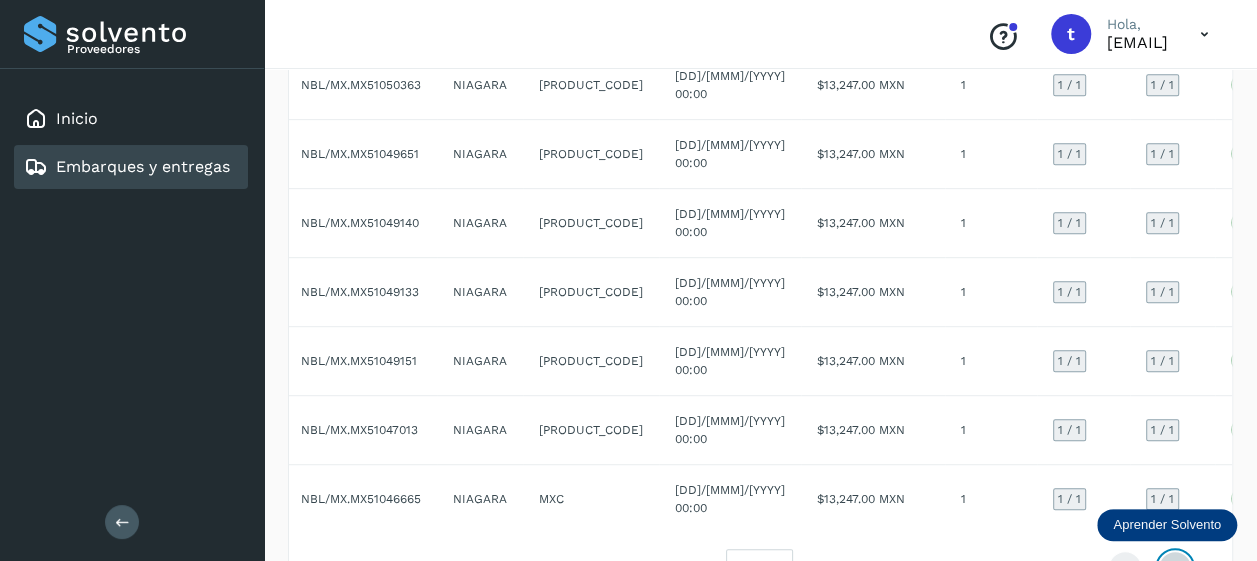scroll, scrollTop: 506, scrollLeft: 0, axis: vertical 